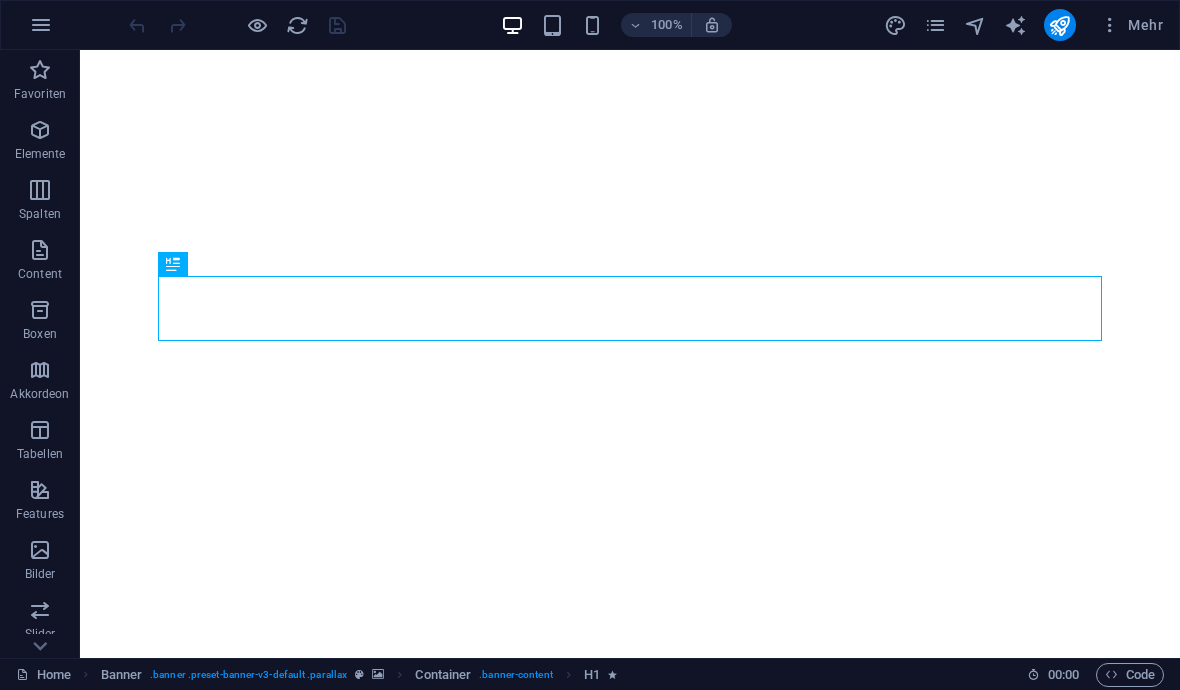 scroll, scrollTop: 0, scrollLeft: 0, axis: both 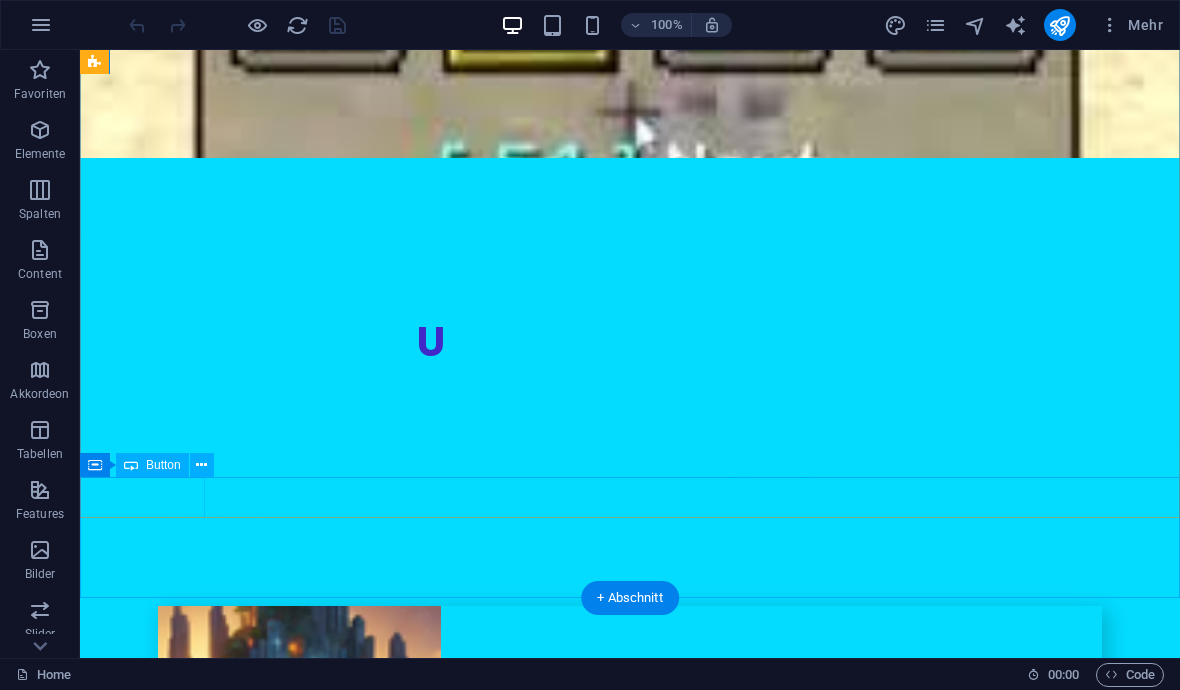 click on "Vorherige" at bounding box center (630, 5010) 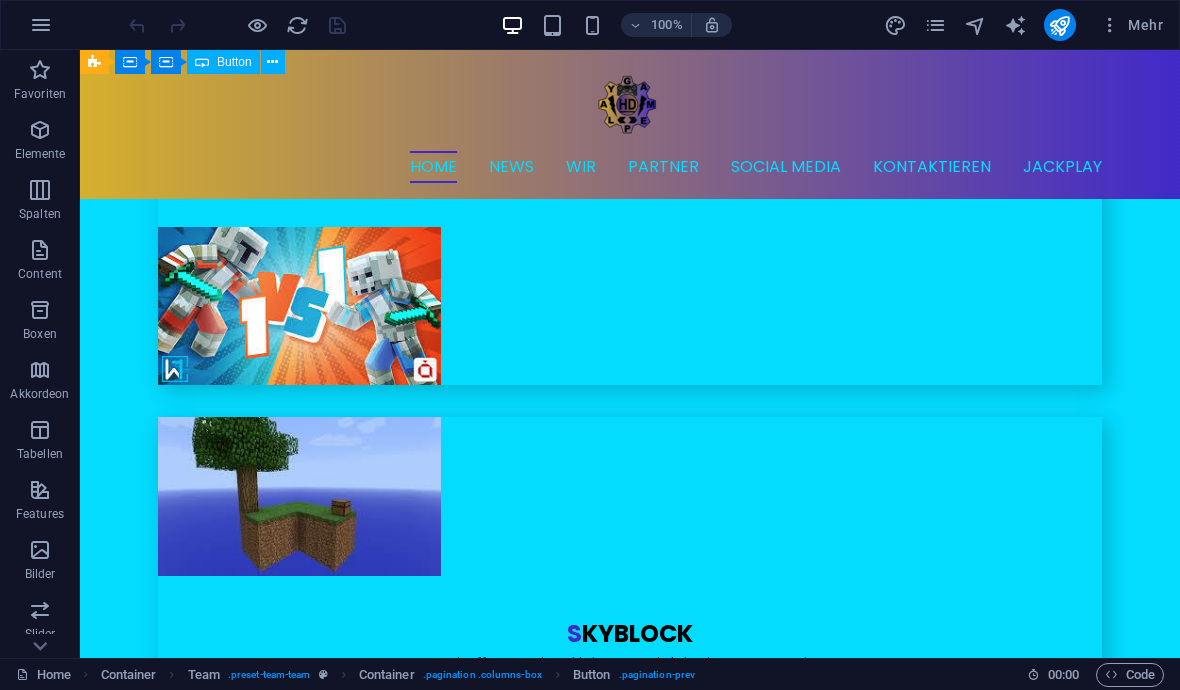 scroll, scrollTop: 5495, scrollLeft: 0, axis: vertical 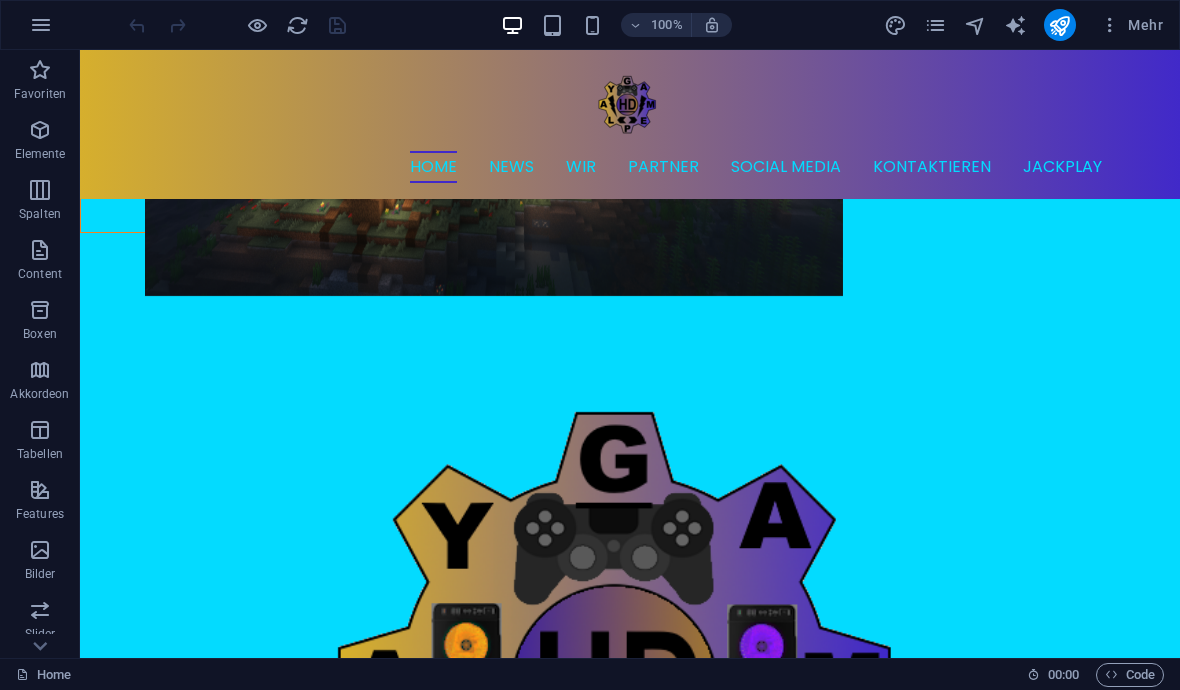 click at bounding box center [935, 25] 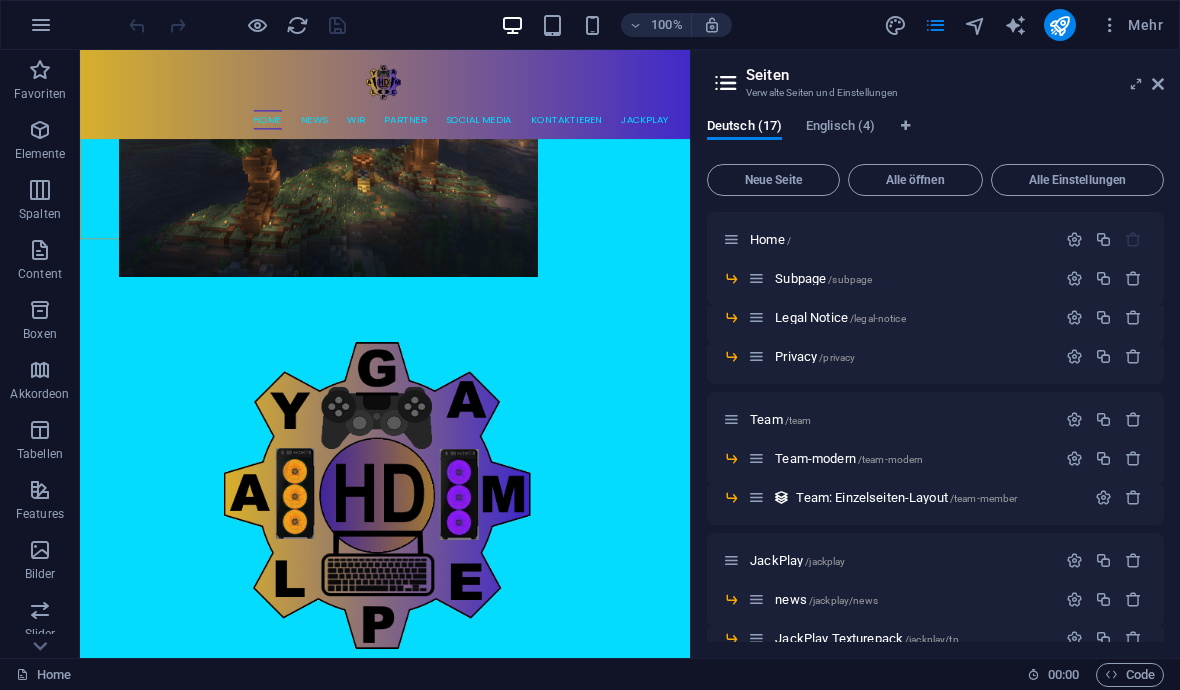 scroll, scrollTop: 1465, scrollLeft: 0, axis: vertical 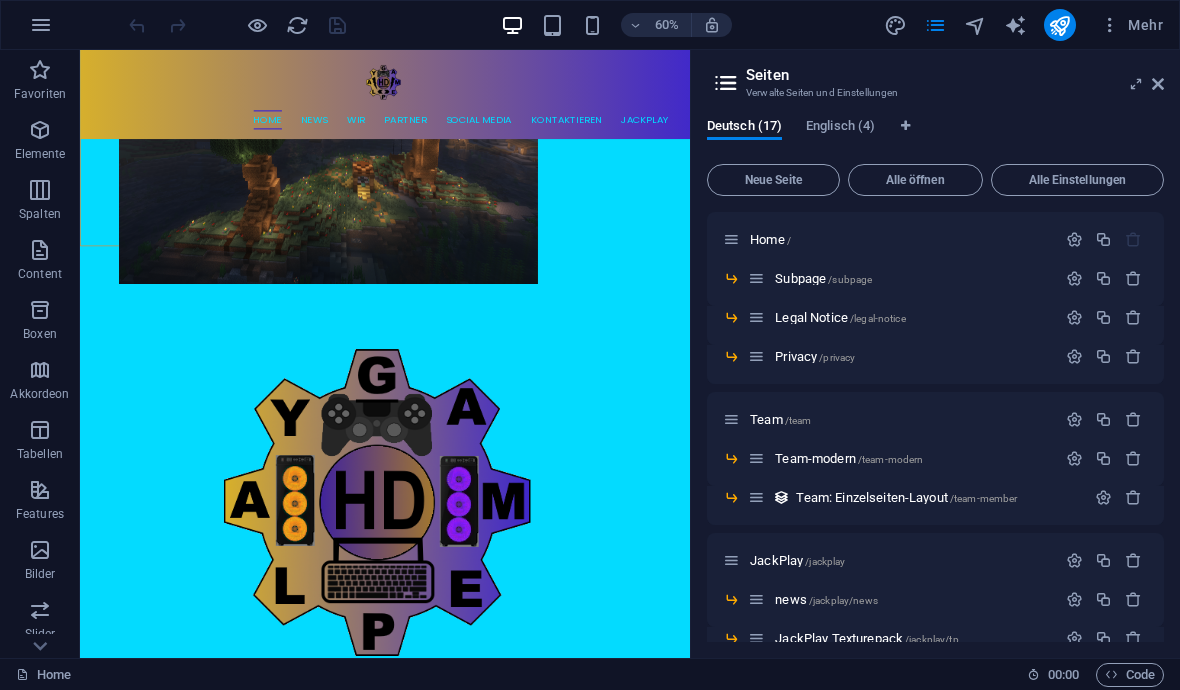 click on "Englisch (4)" at bounding box center [840, 128] 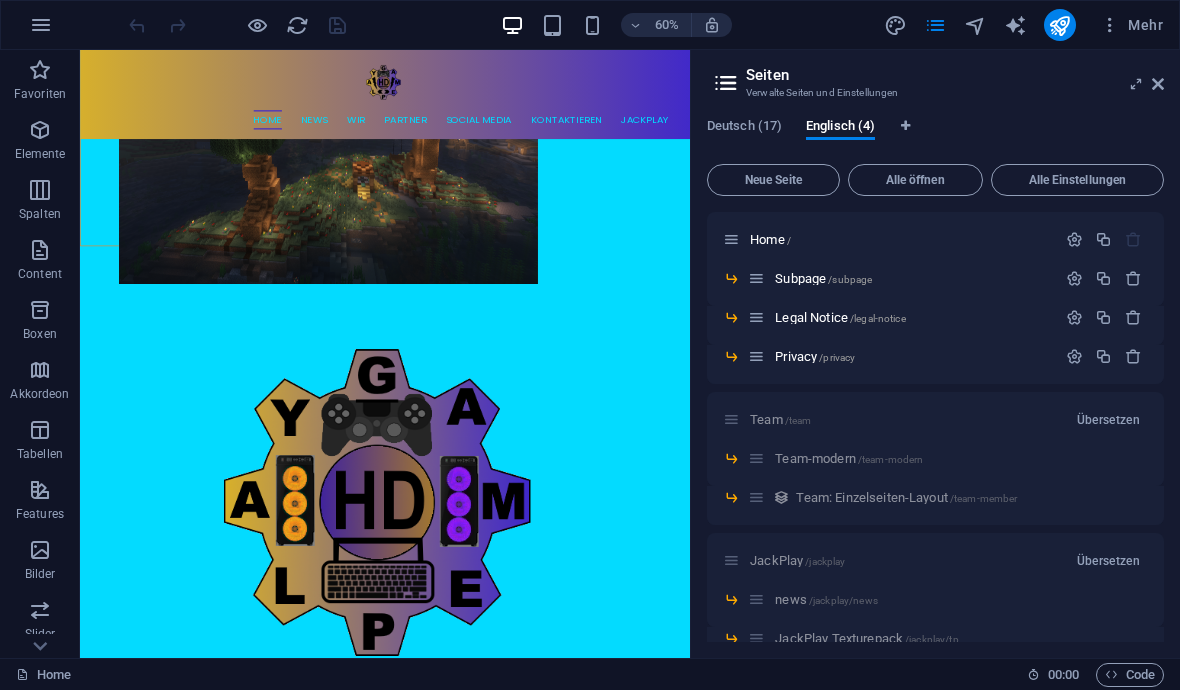 click on "Team-modern /team-modern" at bounding box center (935, 466) 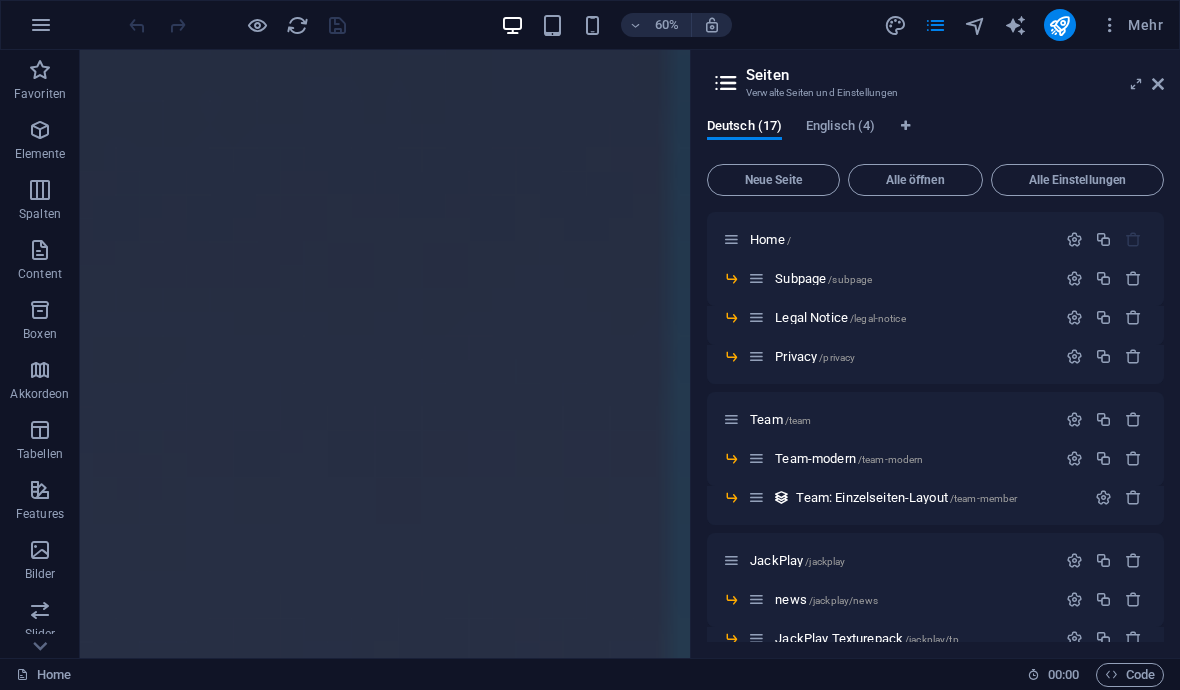 scroll, scrollTop: 0, scrollLeft: 0, axis: both 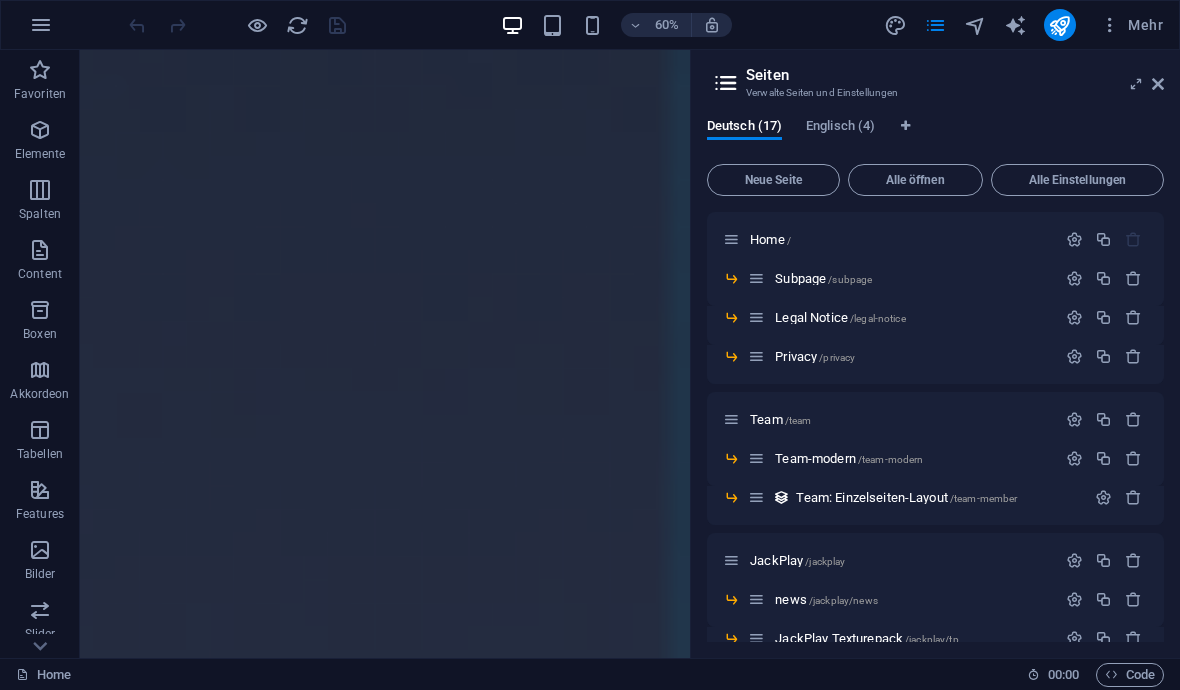 click on "Team-modern /team-modern" at bounding box center (849, 458) 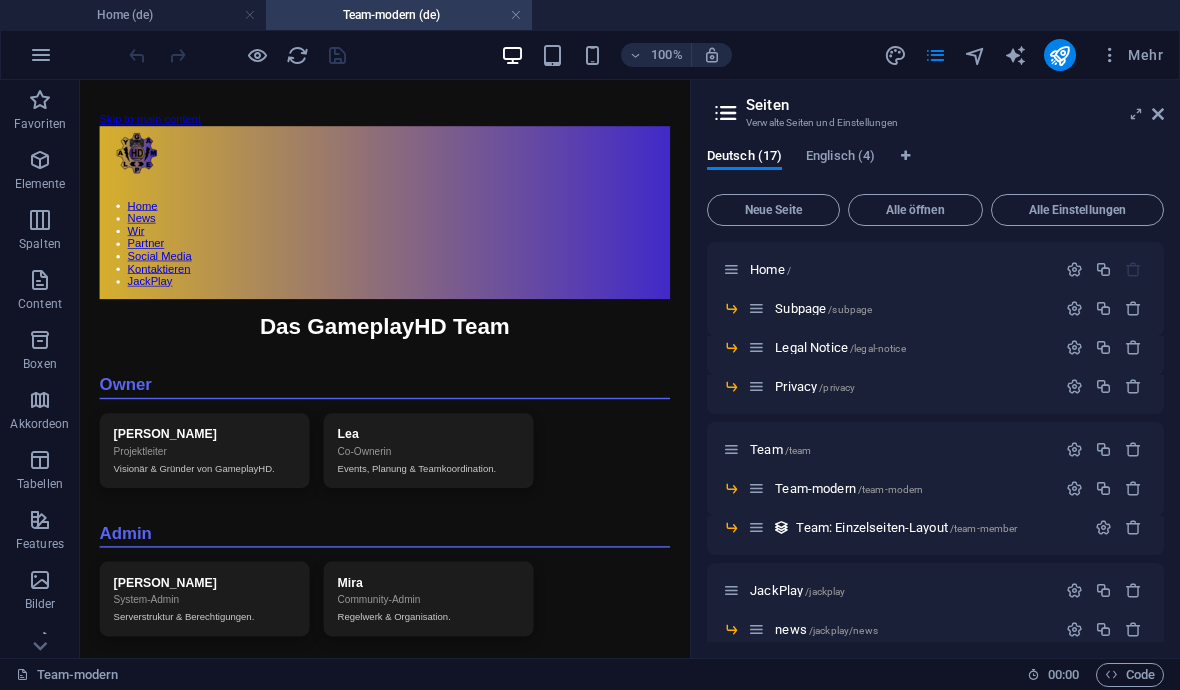 scroll, scrollTop: 0, scrollLeft: 0, axis: both 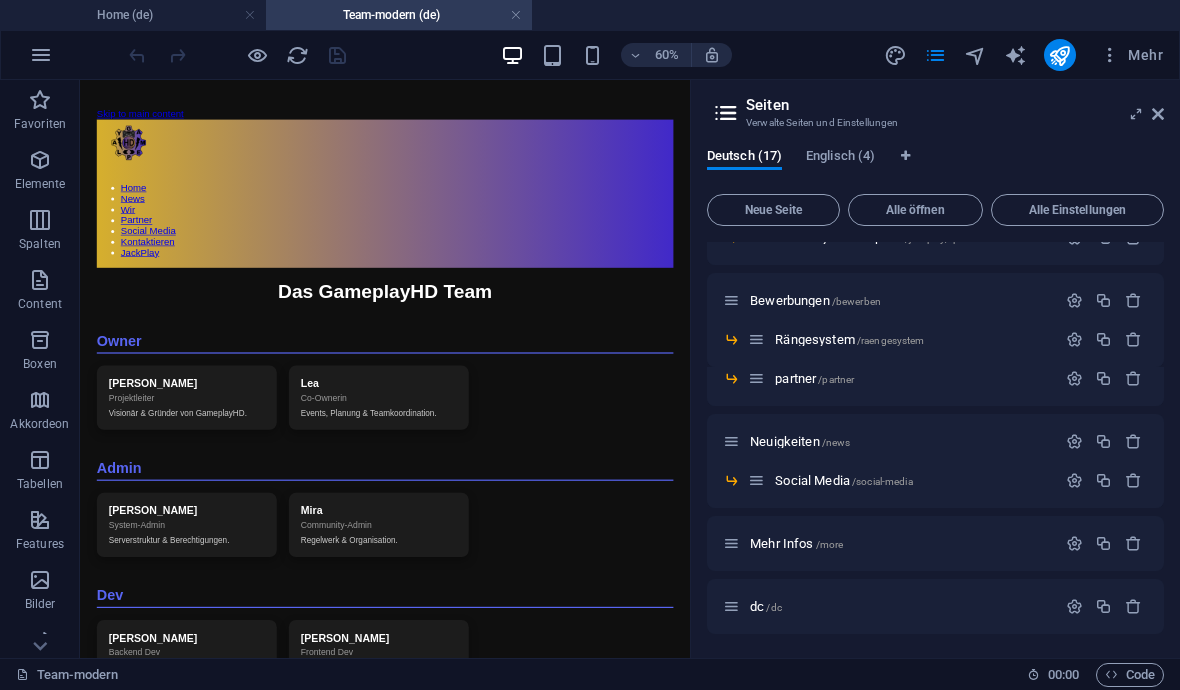 click on "Bewerbungen /bewerben" at bounding box center [935, 300] 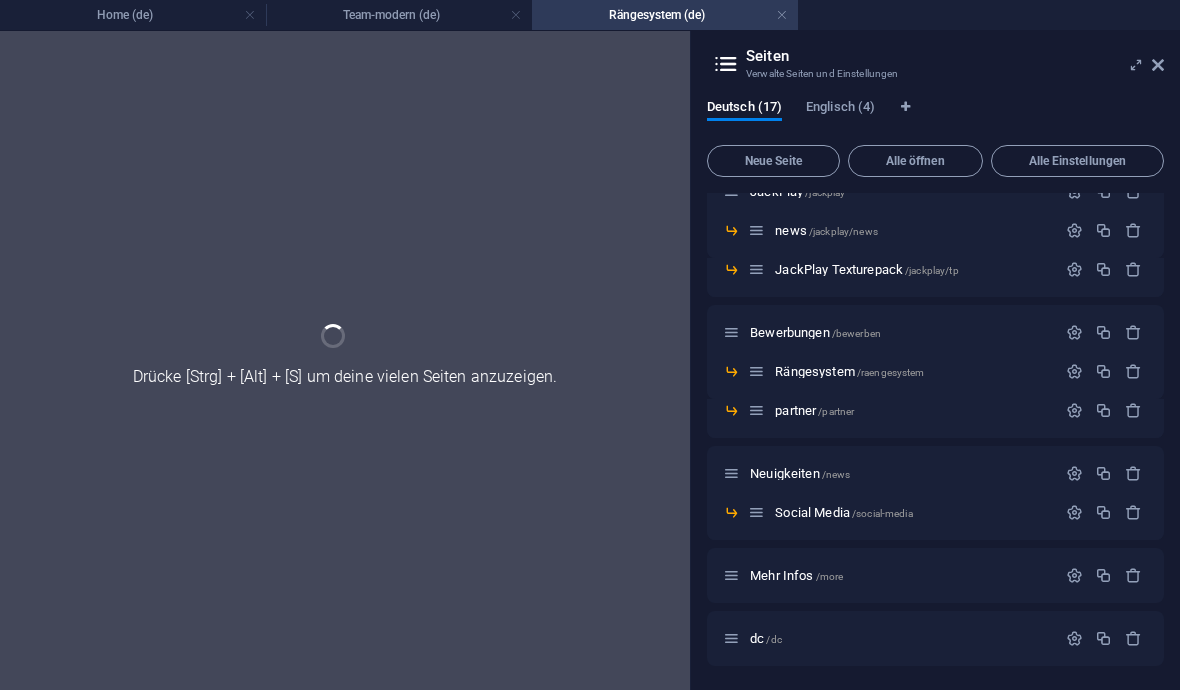 scroll, scrollTop: 350, scrollLeft: 0, axis: vertical 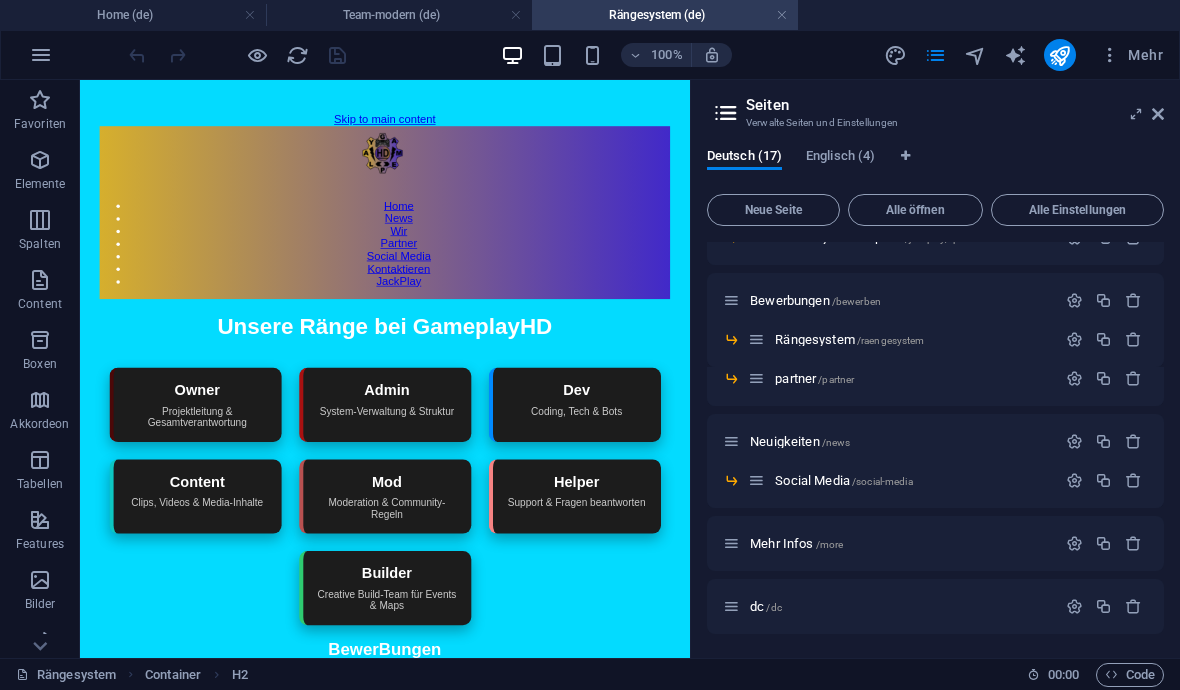 click on "dc /dc" at bounding box center (900, 606) 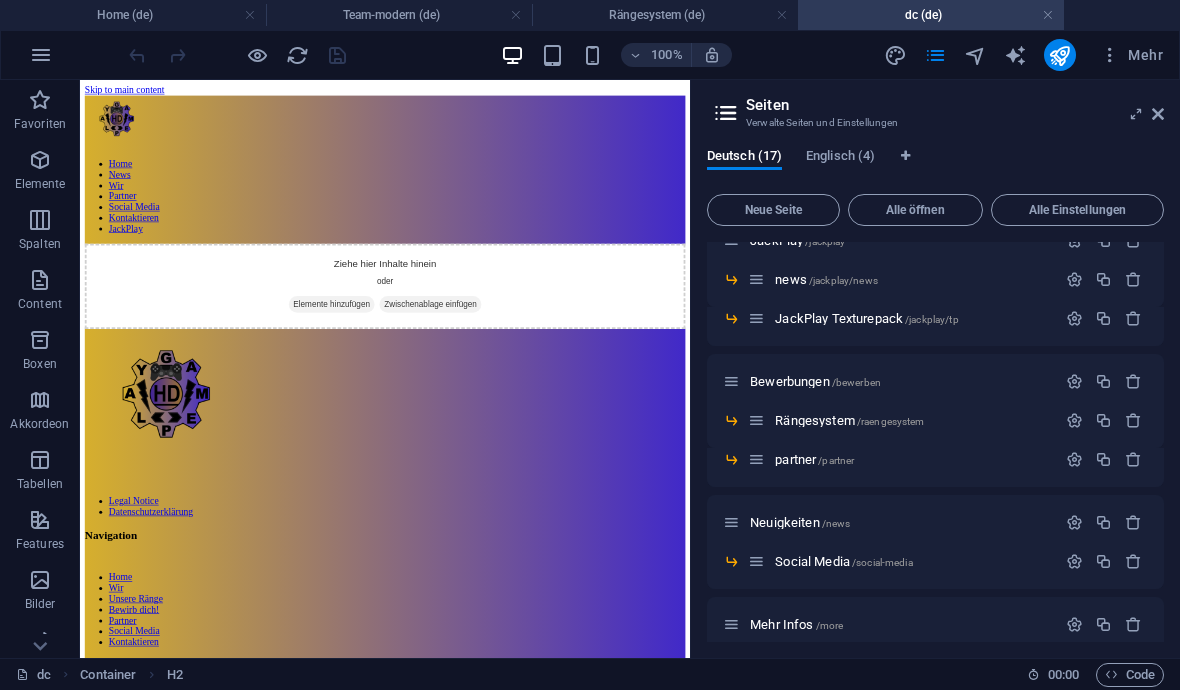 scroll, scrollTop: 0, scrollLeft: 0, axis: both 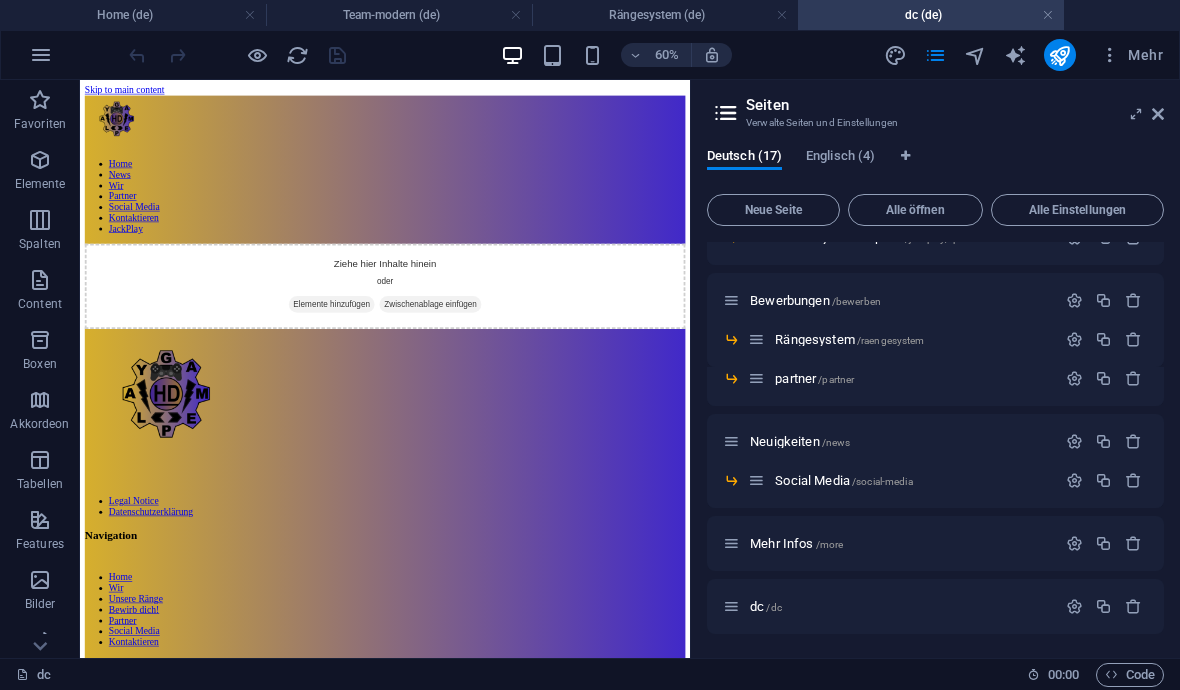 click at bounding box center (1133, 606) 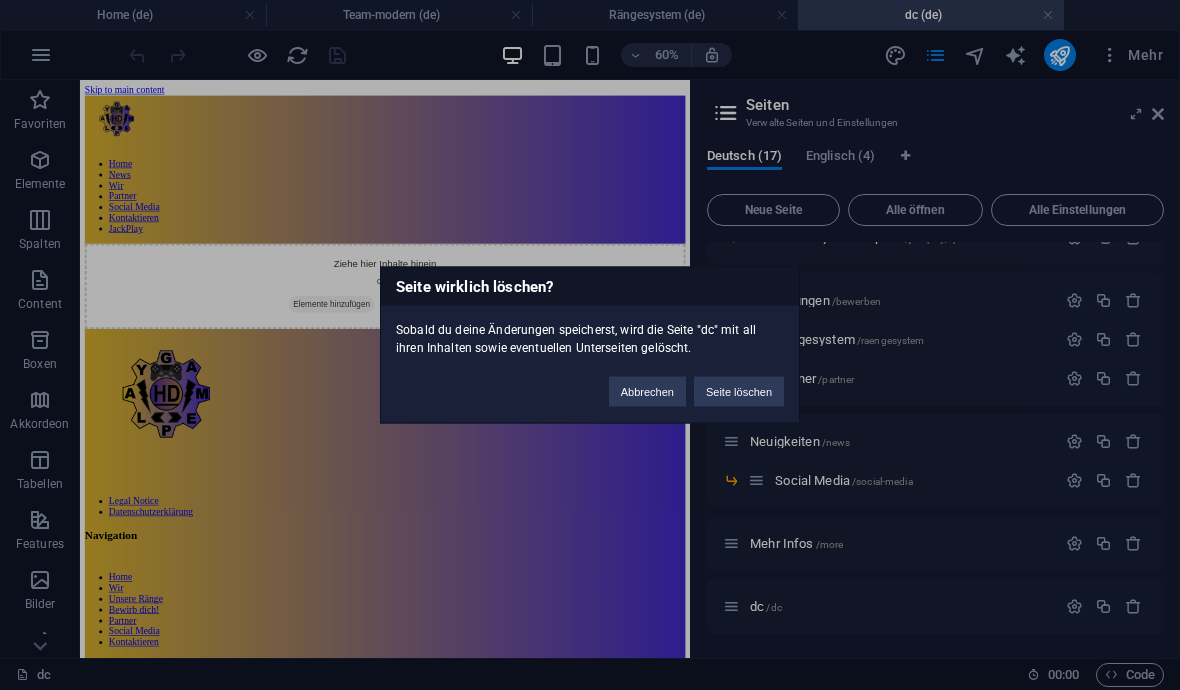 click on "Seite löschen" at bounding box center (739, 392) 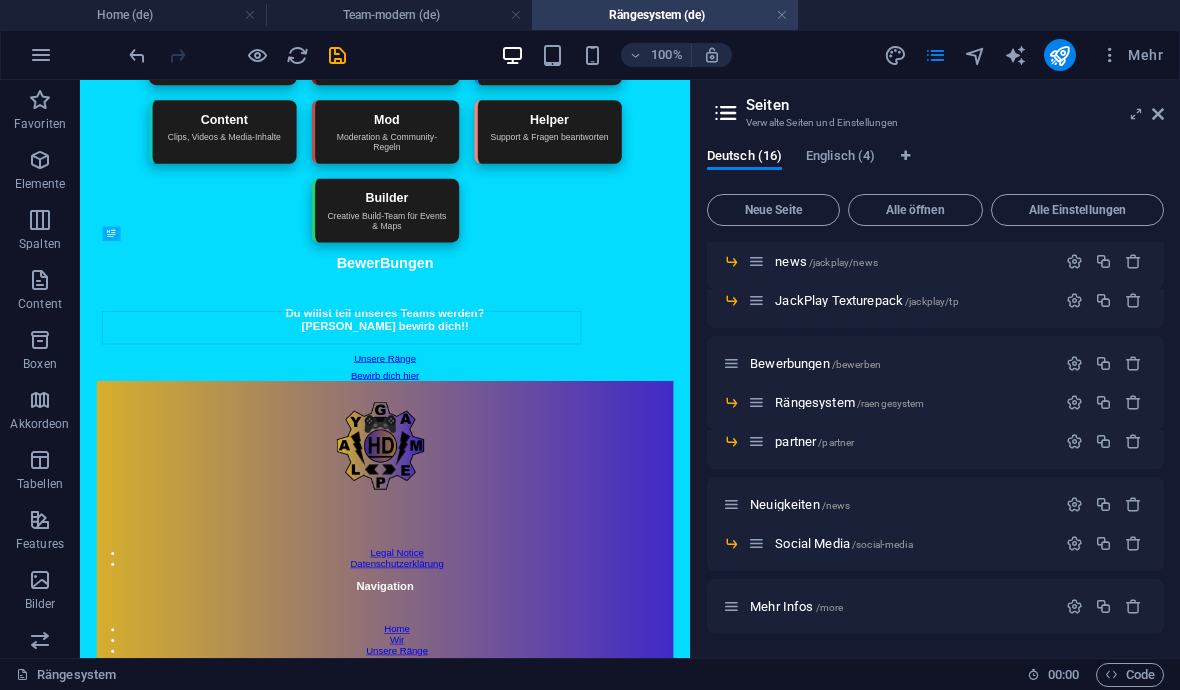 scroll, scrollTop: 368, scrollLeft: 0, axis: vertical 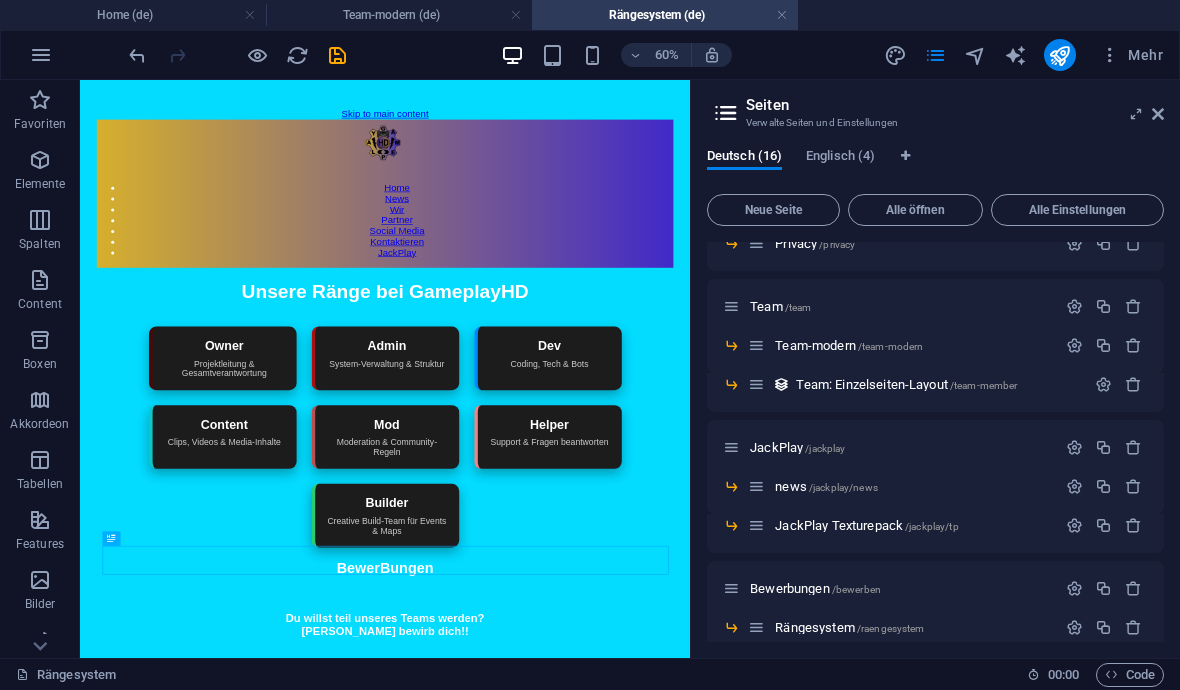 click on "Team: Einzelseiten-Layout /team-member" at bounding box center [906, 384] 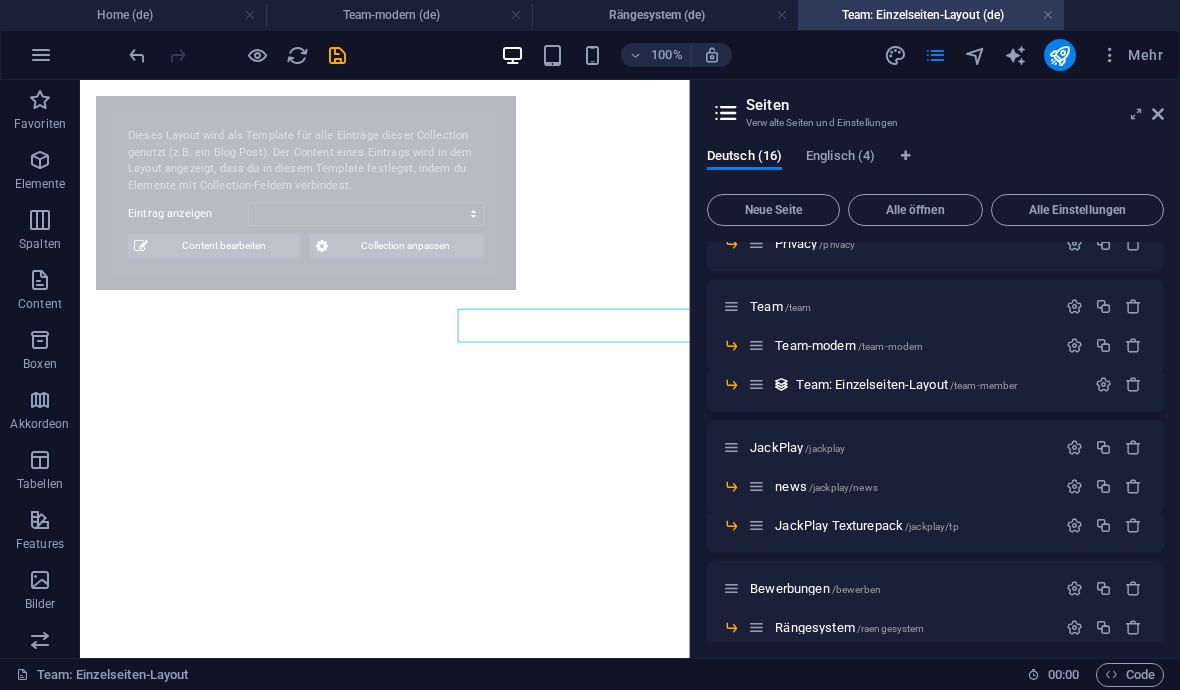 select on "685696333727ab2d160dd5d2" 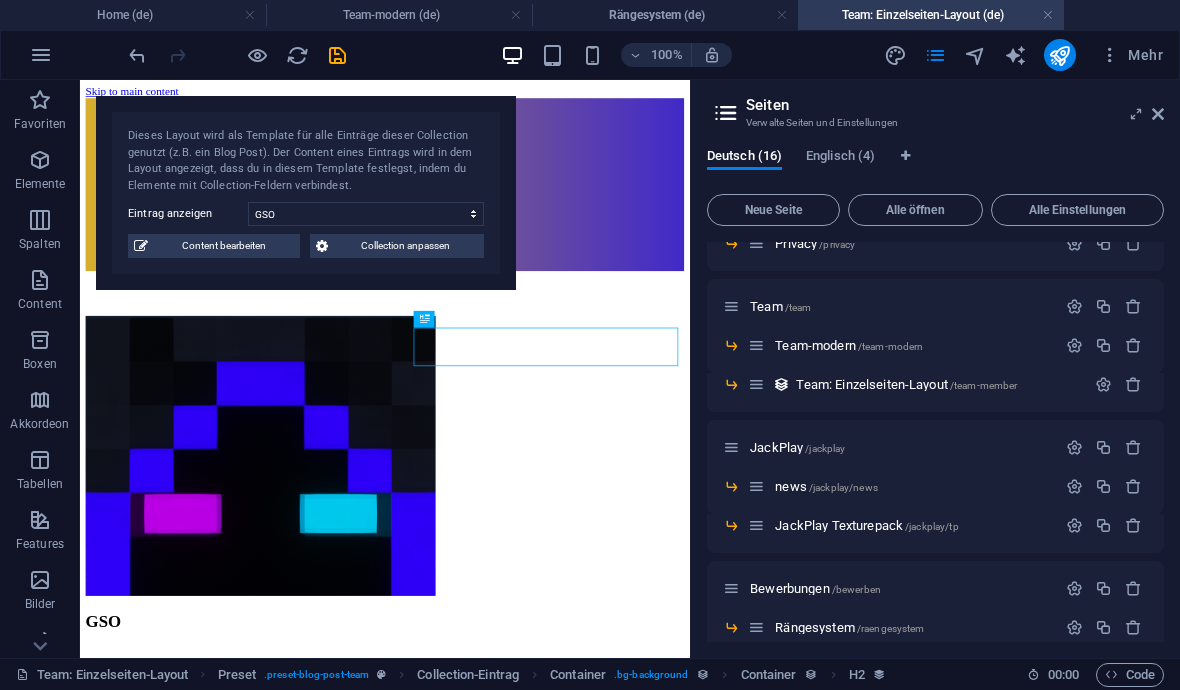 scroll, scrollTop: 0, scrollLeft: 0, axis: both 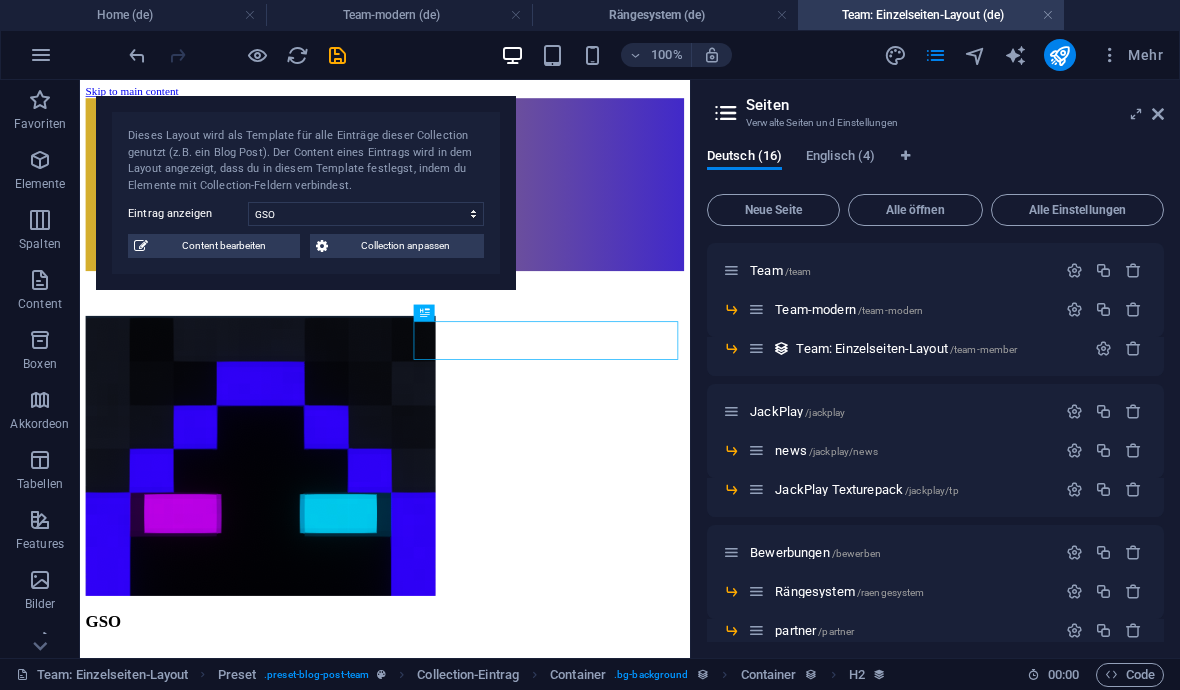 click on "JackPlay /jackplay" at bounding box center (900, 411) 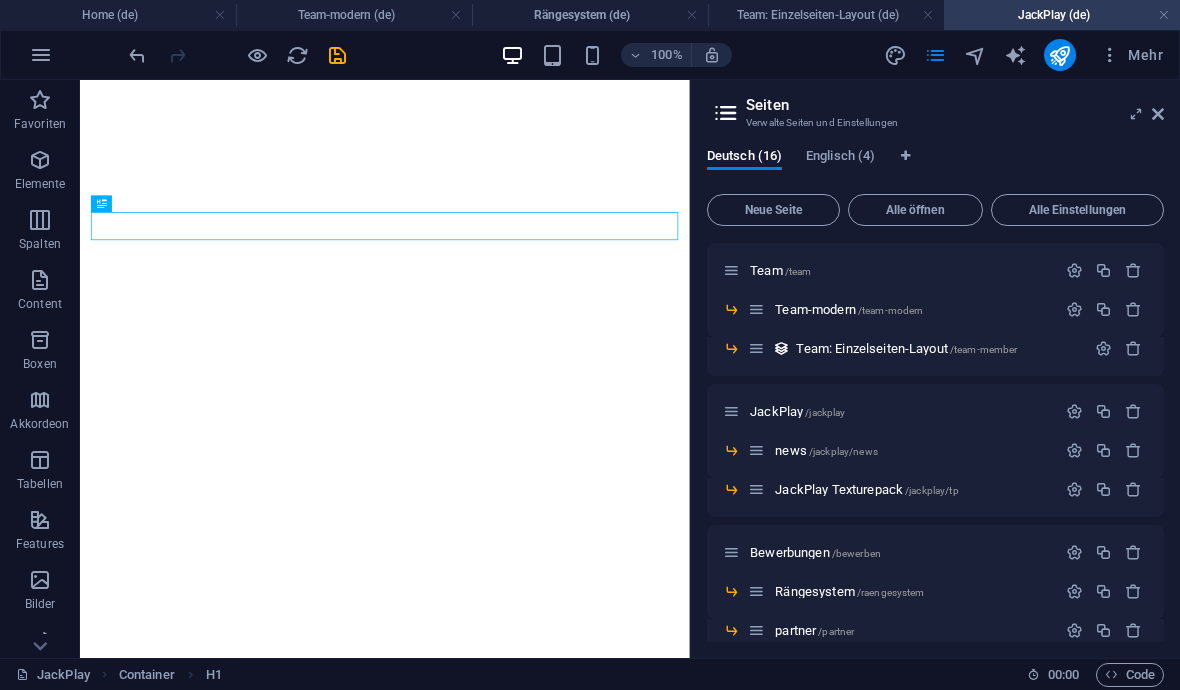 scroll, scrollTop: 215, scrollLeft: 0, axis: vertical 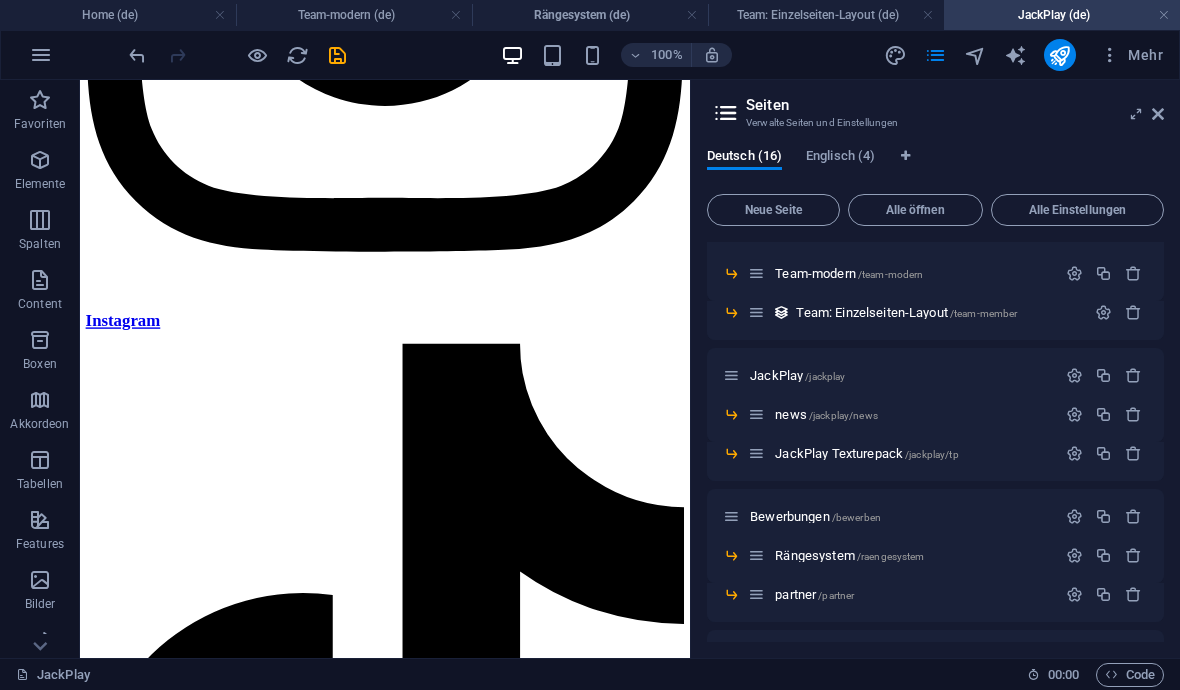 click on "/jackplay/tp" at bounding box center (932, 454) 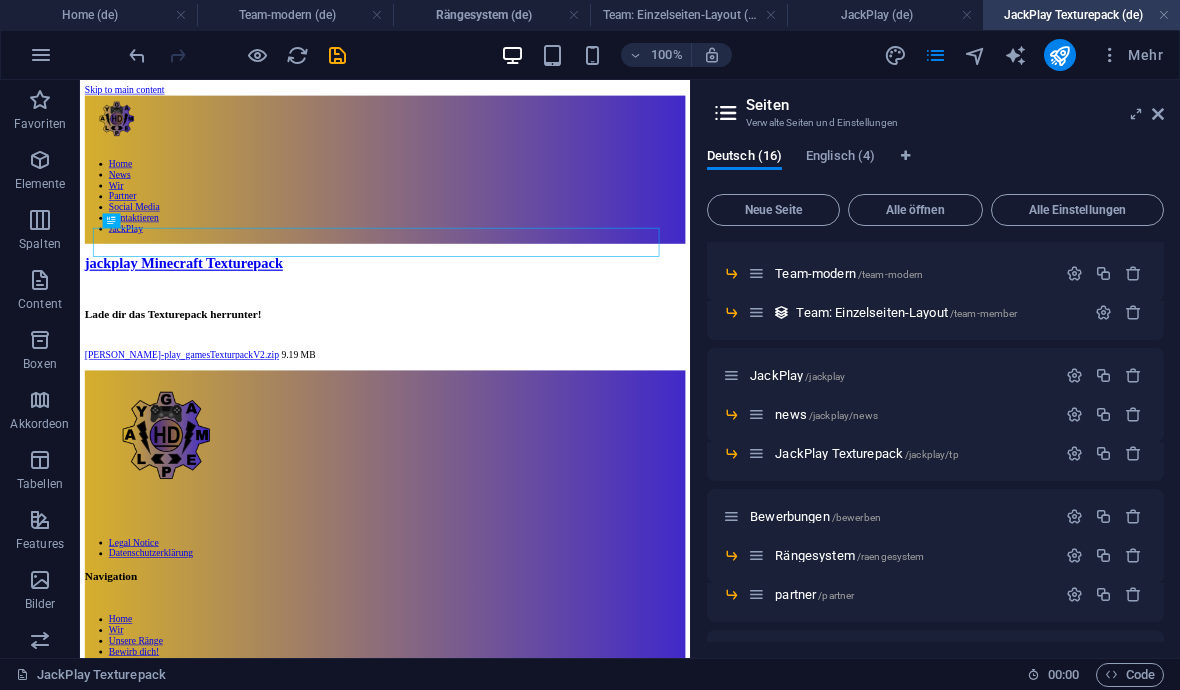 scroll, scrollTop: 0, scrollLeft: 0, axis: both 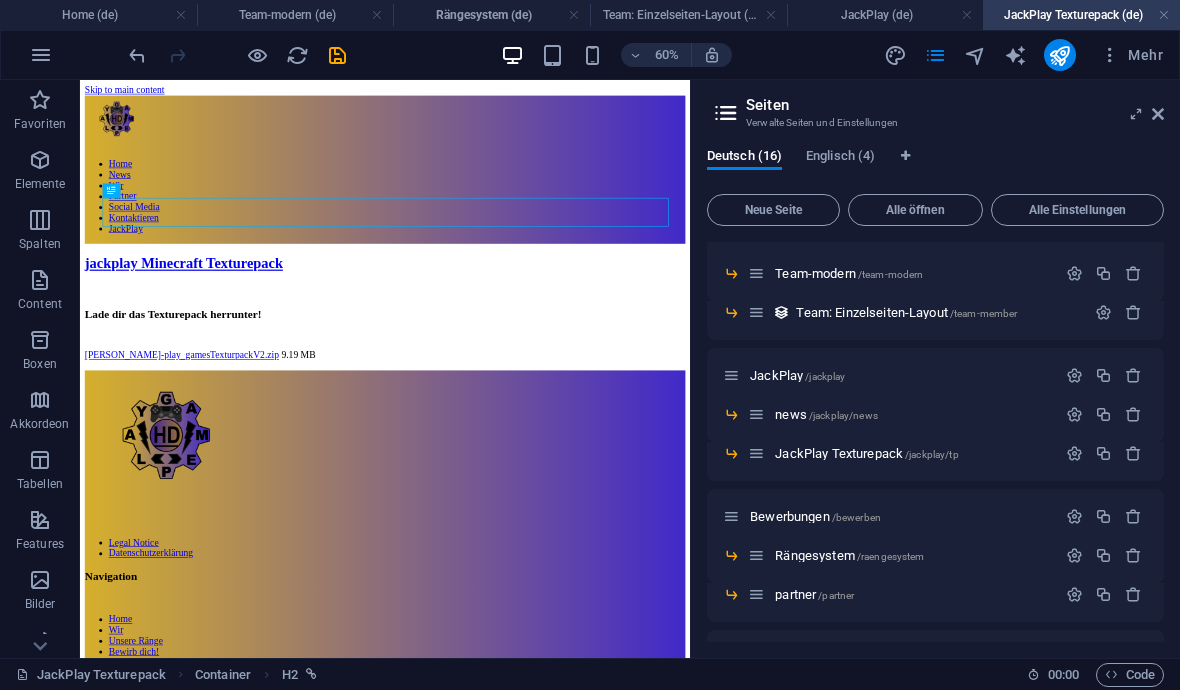click on "Bewerbungen /bewerben" at bounding box center [900, 516] 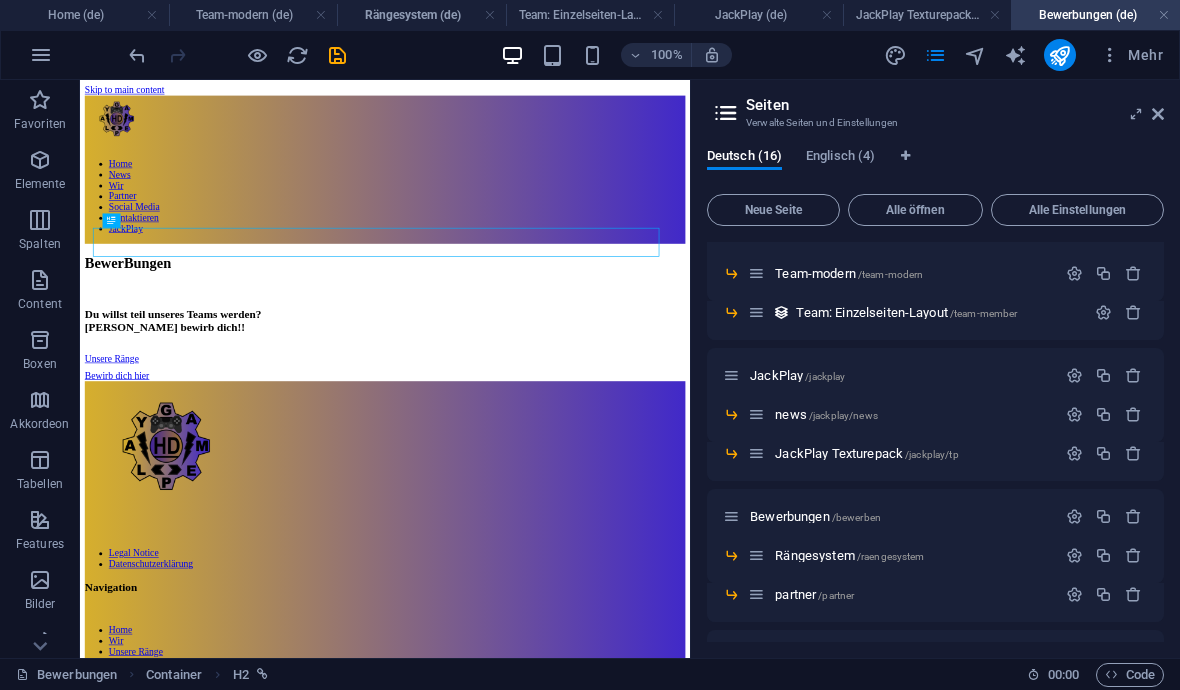 scroll, scrollTop: 0, scrollLeft: 0, axis: both 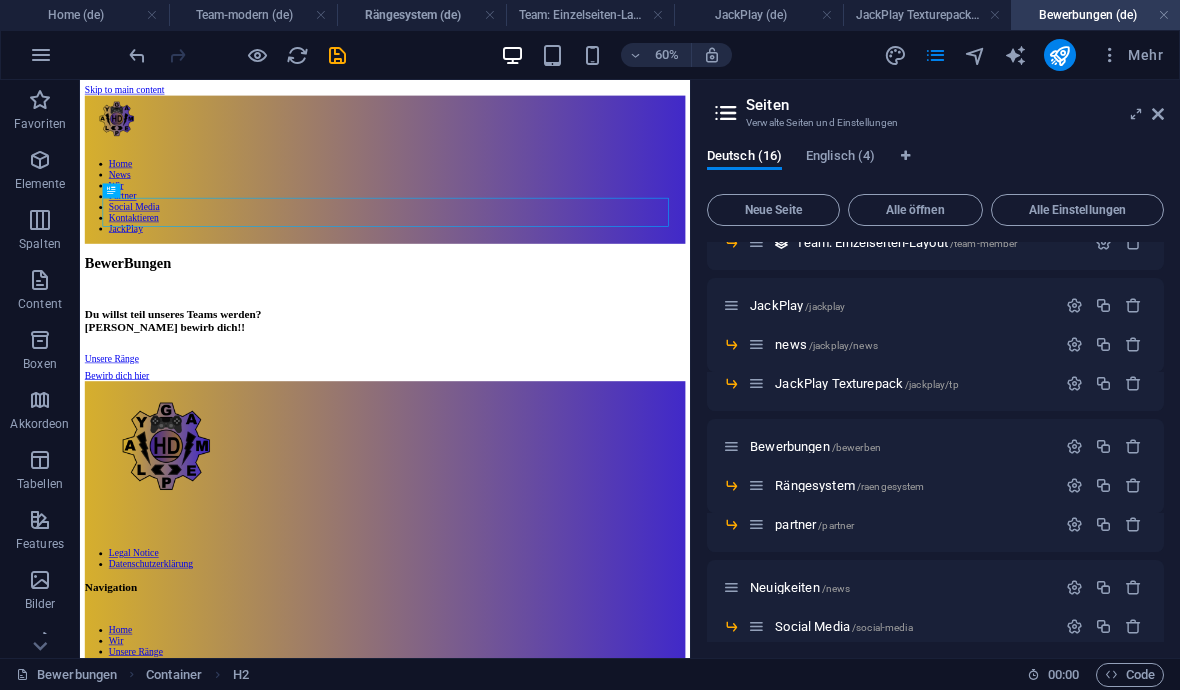 click on "partner /partner" at bounding box center (912, 524) 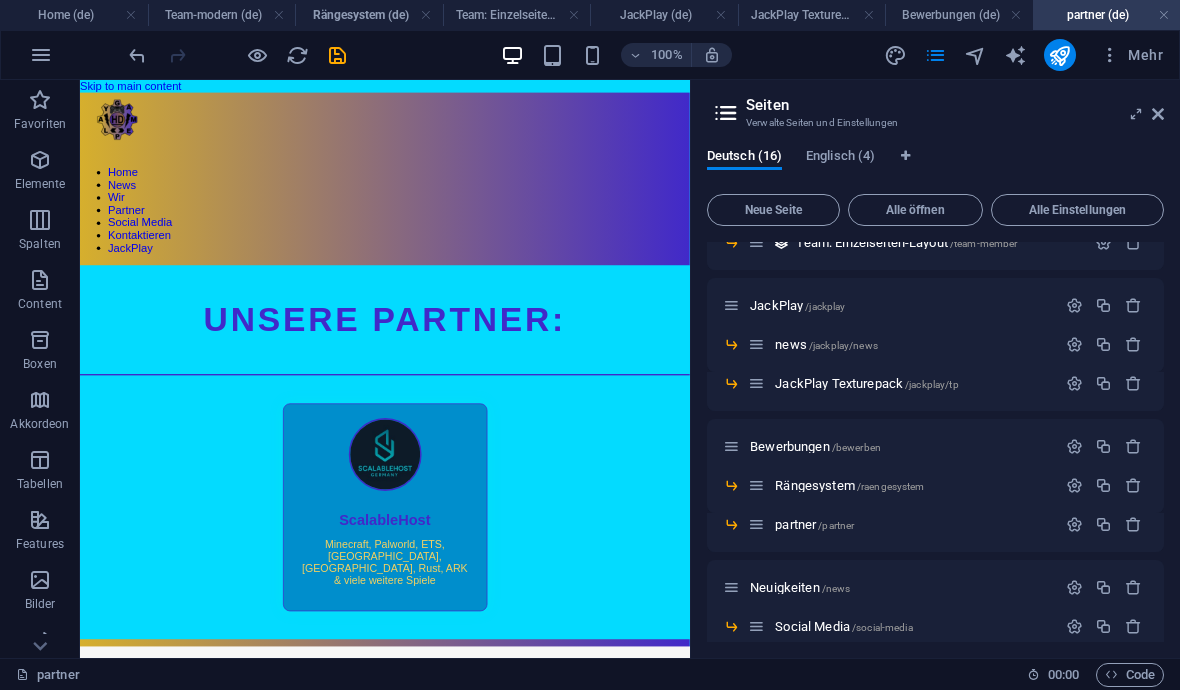 scroll, scrollTop: 0, scrollLeft: 0, axis: both 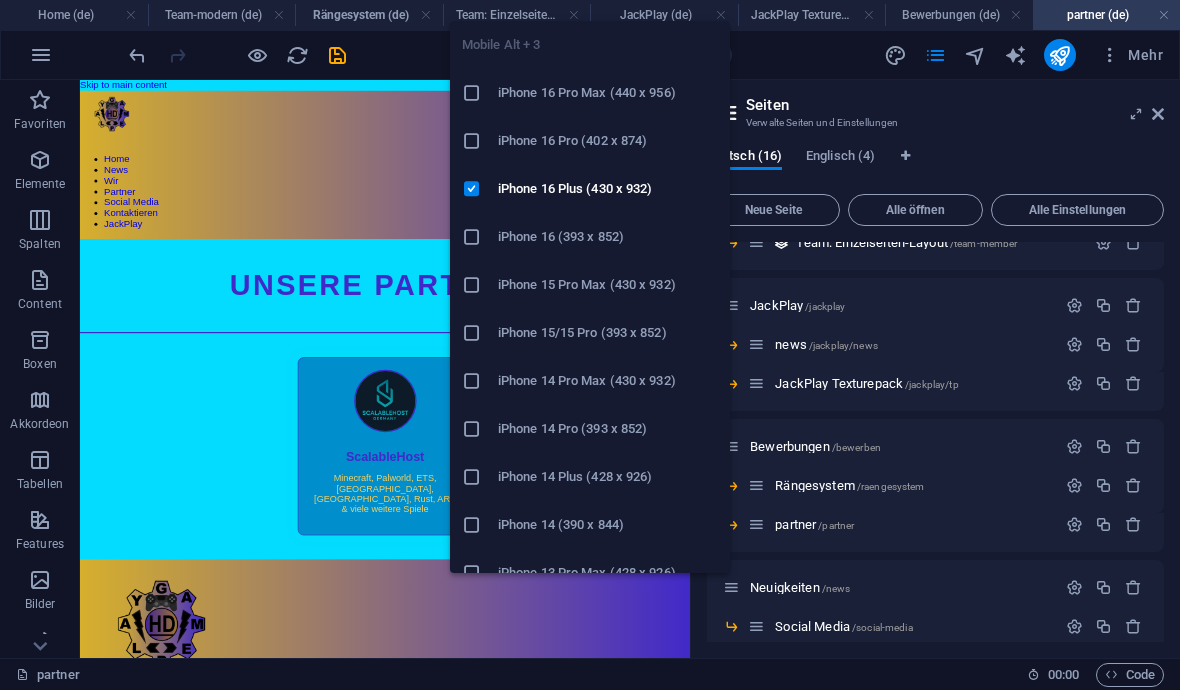click on "iPhone 16 Pro (402 x 874)" at bounding box center (608, 141) 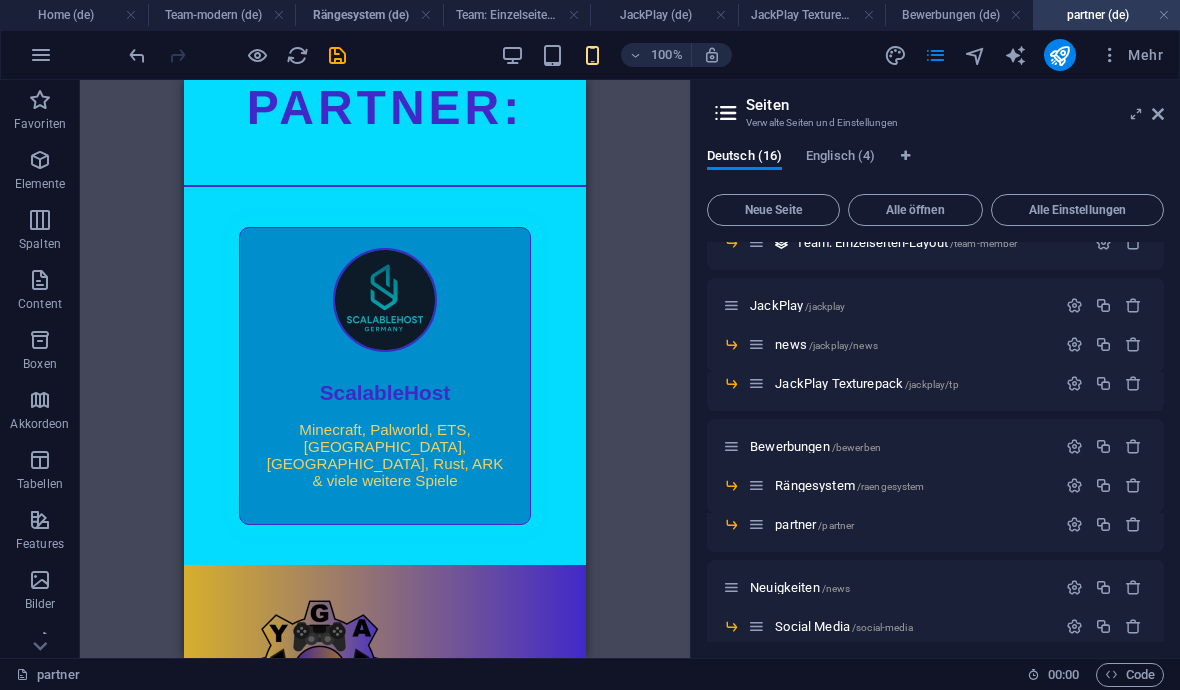 scroll, scrollTop: 455, scrollLeft: 0, axis: vertical 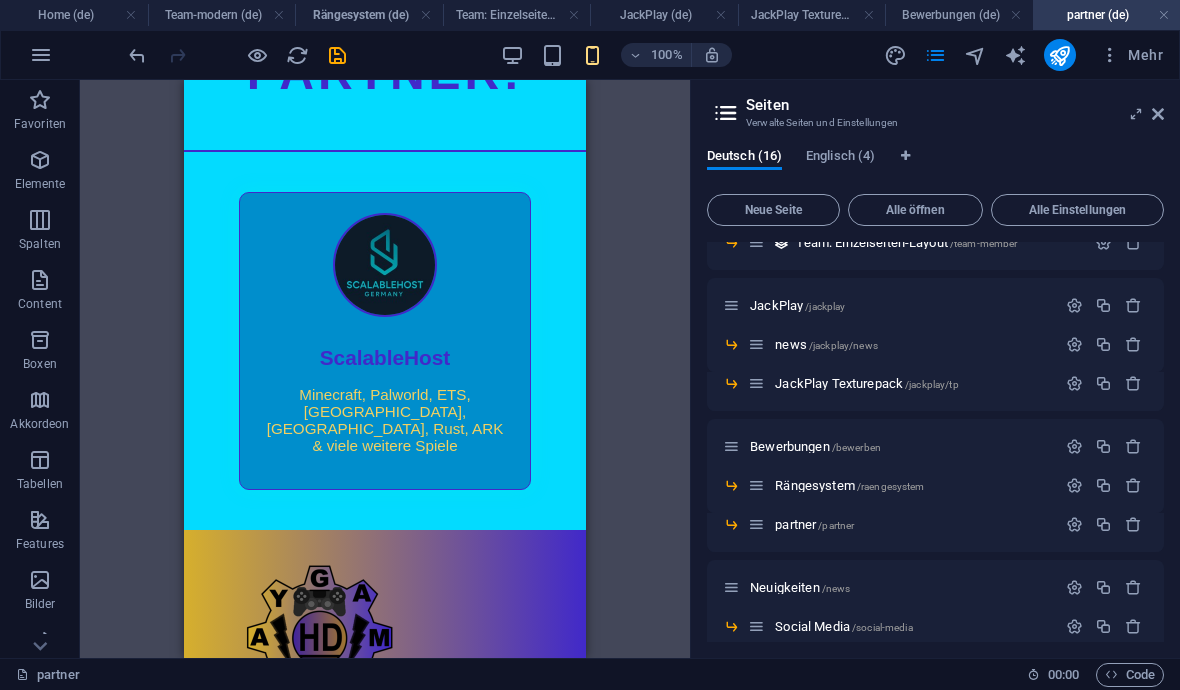 click on "Unsere Partner
Unsere Partner:
ScalableHost
Minecraft, [GEOGRAPHIC_DATA], ETS, [GEOGRAPHIC_DATA], [GEOGRAPHIC_DATA], [GEOGRAPHIC_DATA], ARK & viele weitere Spiele" at bounding box center (385, 234) 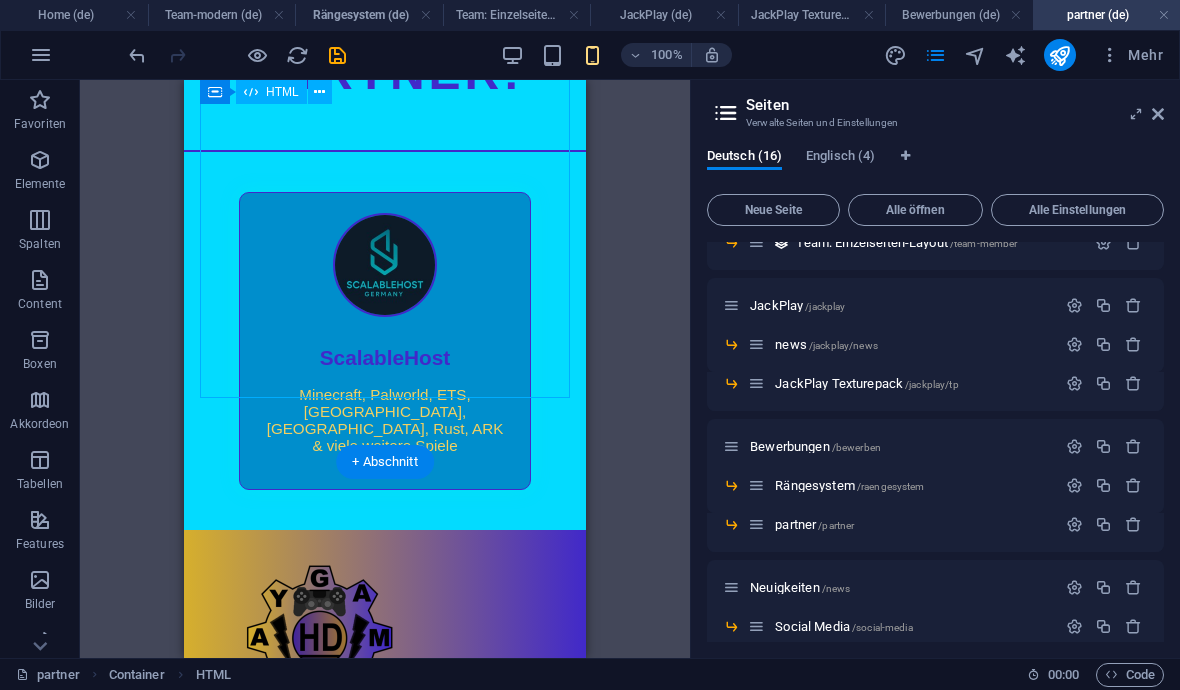 click on "Unsere Partner
Unsere Partner:
ScalableHost
Minecraft, [GEOGRAPHIC_DATA], ETS, [GEOGRAPHIC_DATA], [GEOGRAPHIC_DATA], [GEOGRAPHIC_DATA], ARK & viele weitere Spiele" at bounding box center (385, 234) 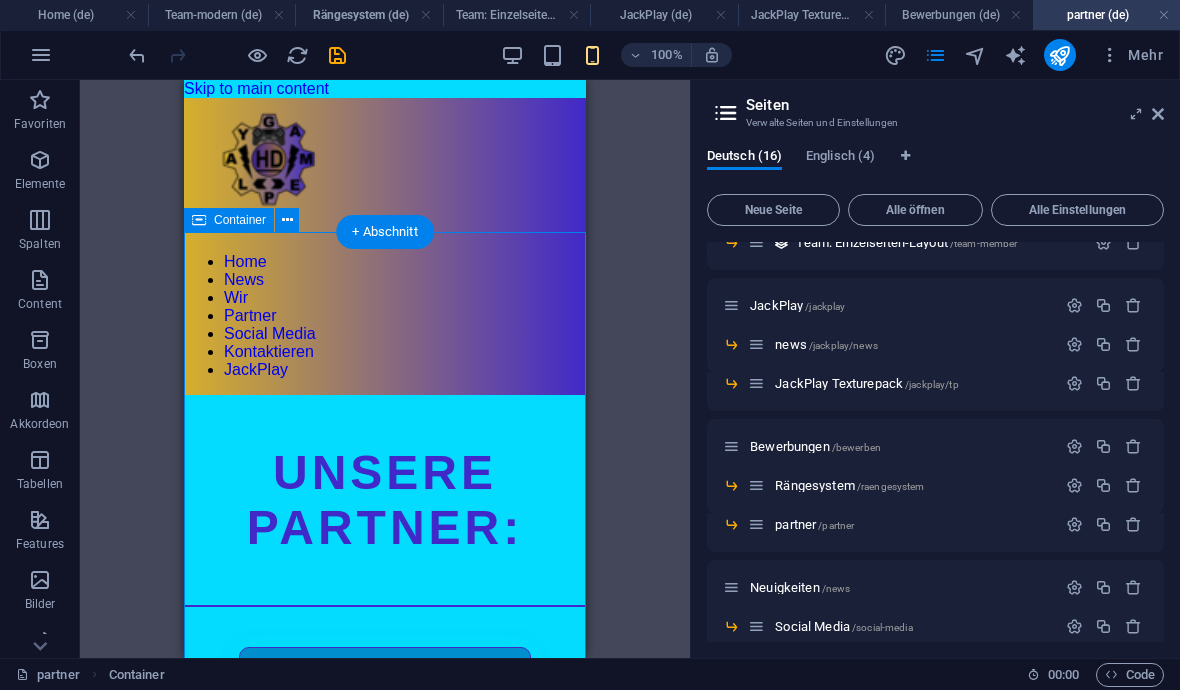scroll, scrollTop: 0, scrollLeft: 0, axis: both 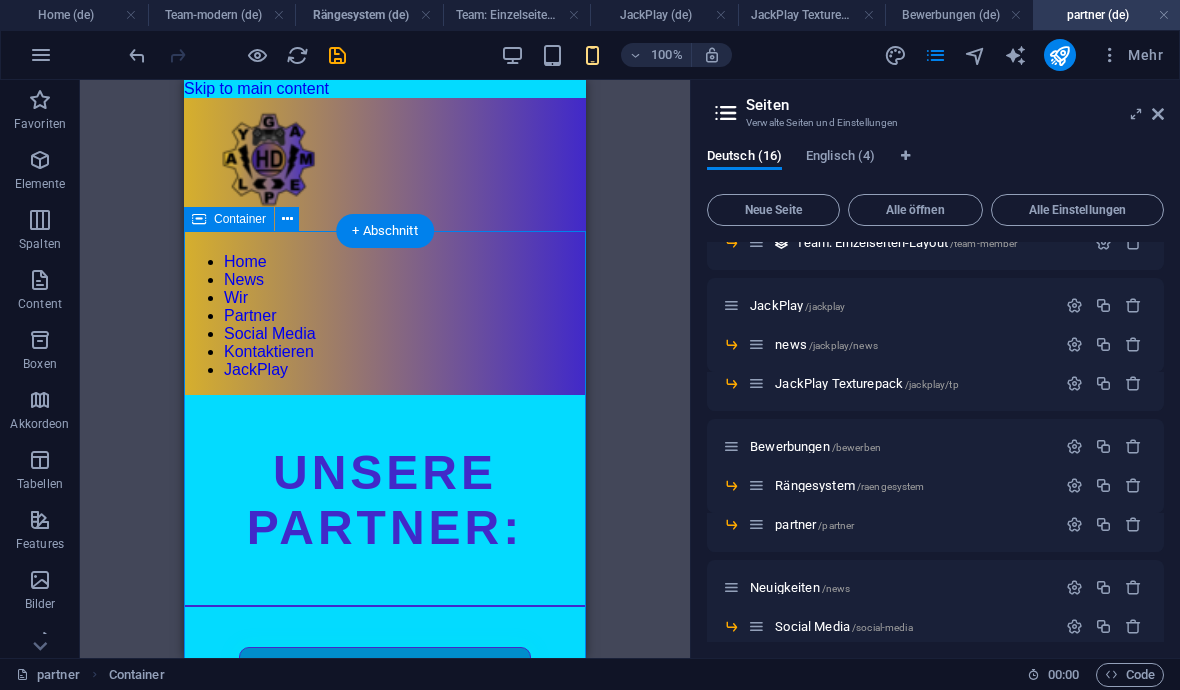 click at bounding box center [385, 395] 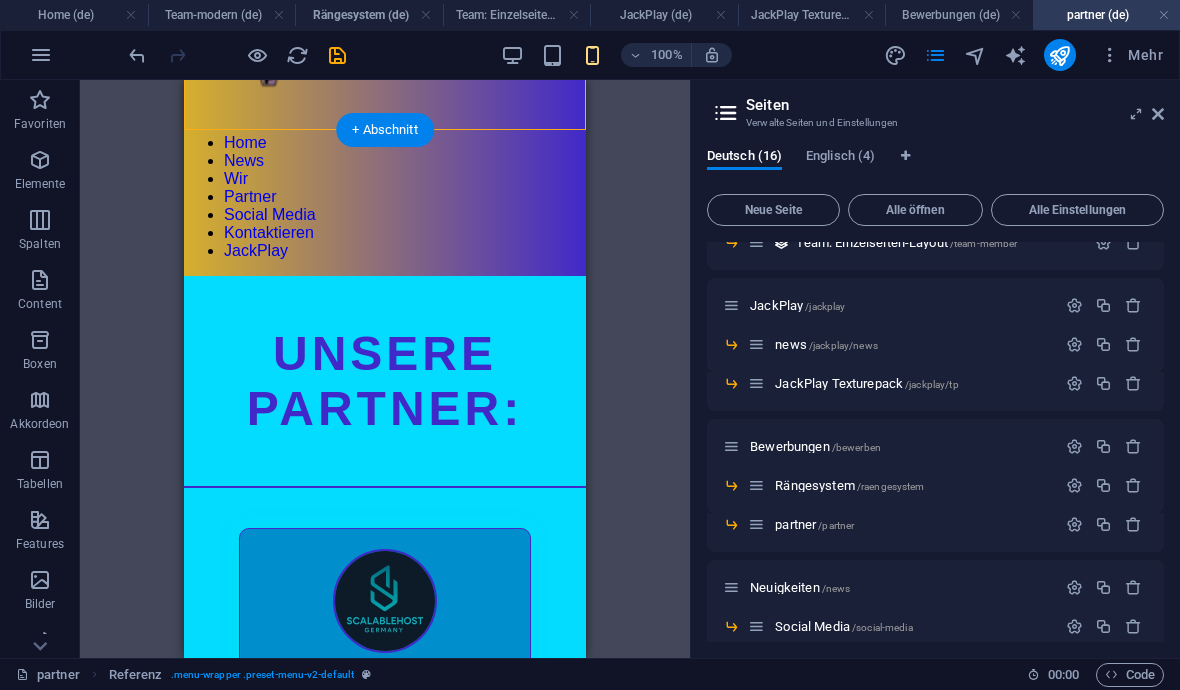 scroll, scrollTop: 117, scrollLeft: 0, axis: vertical 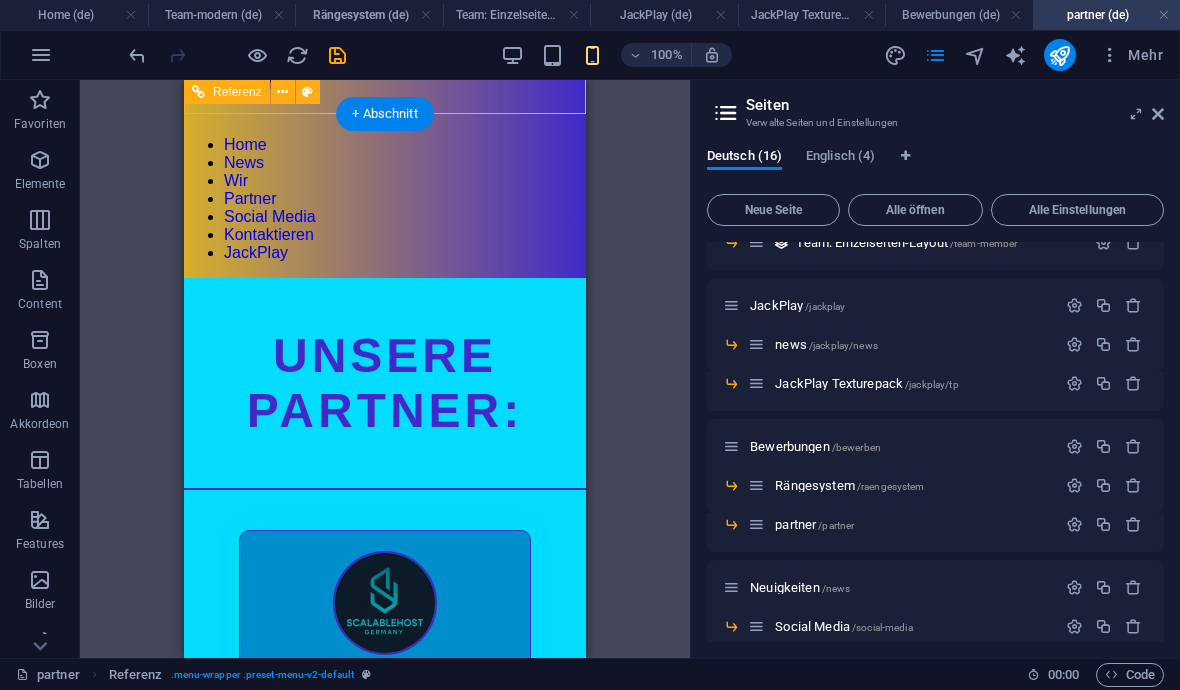 click on "Home News Wir Partner Social Media Kontaktieren JackPlay" at bounding box center (385, 199) 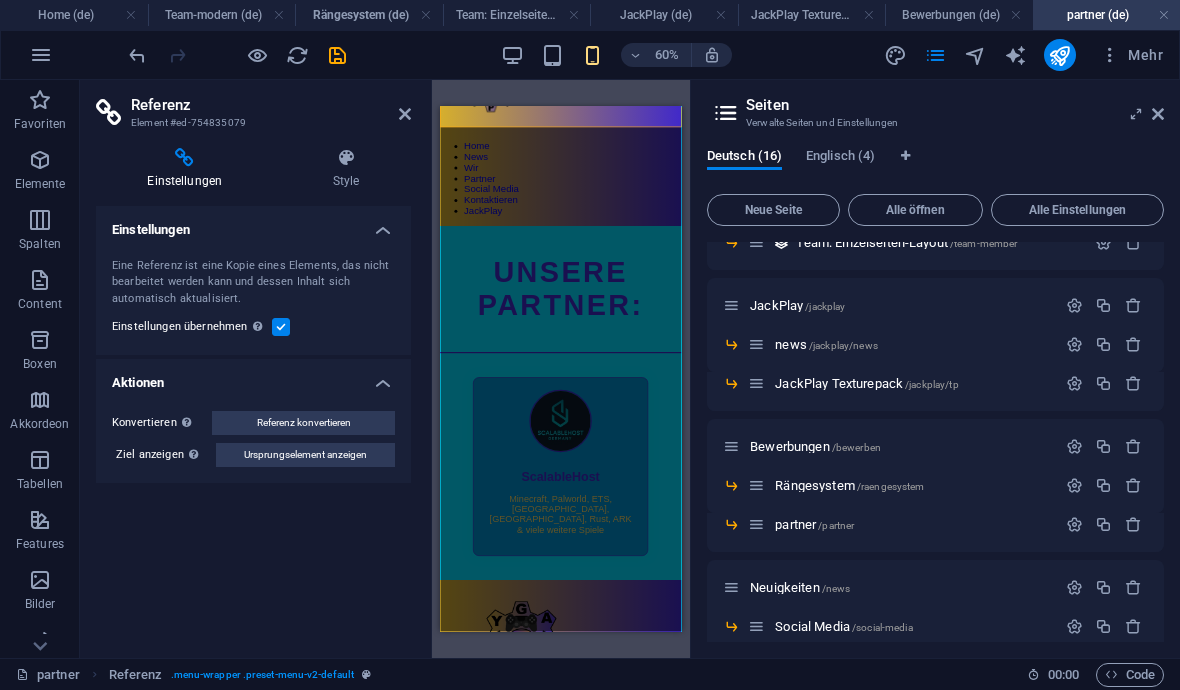 click at bounding box center (346, 158) 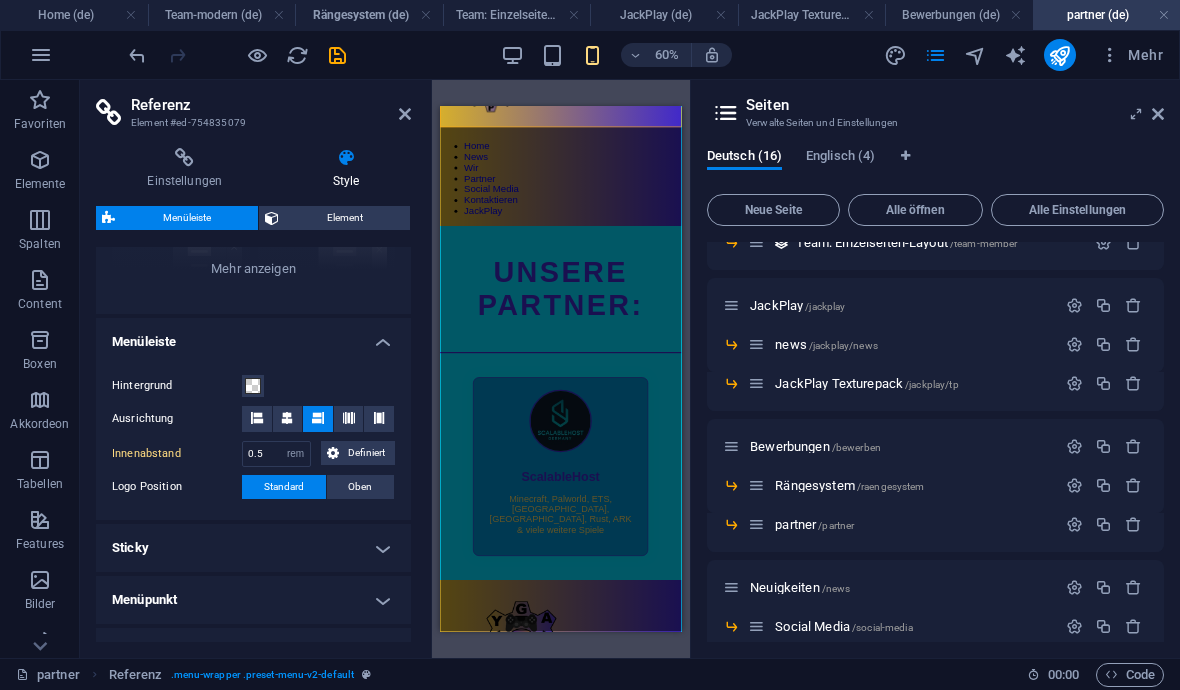 scroll, scrollTop: 270, scrollLeft: 0, axis: vertical 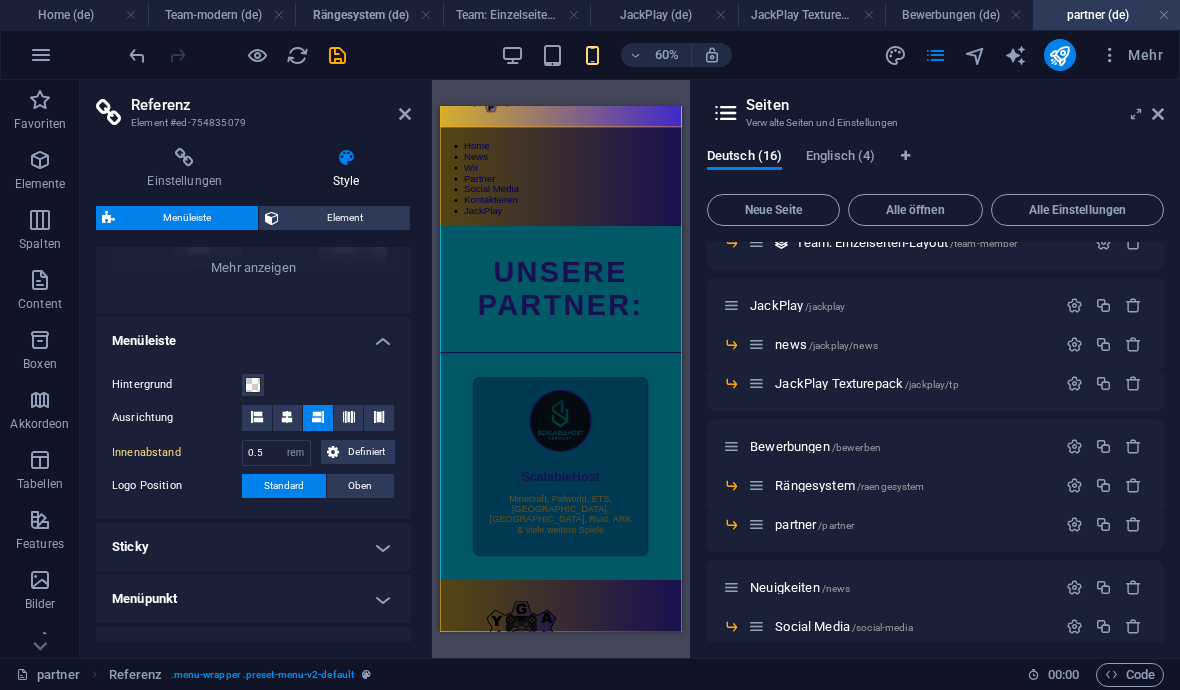 click at bounding box center (287, 417) 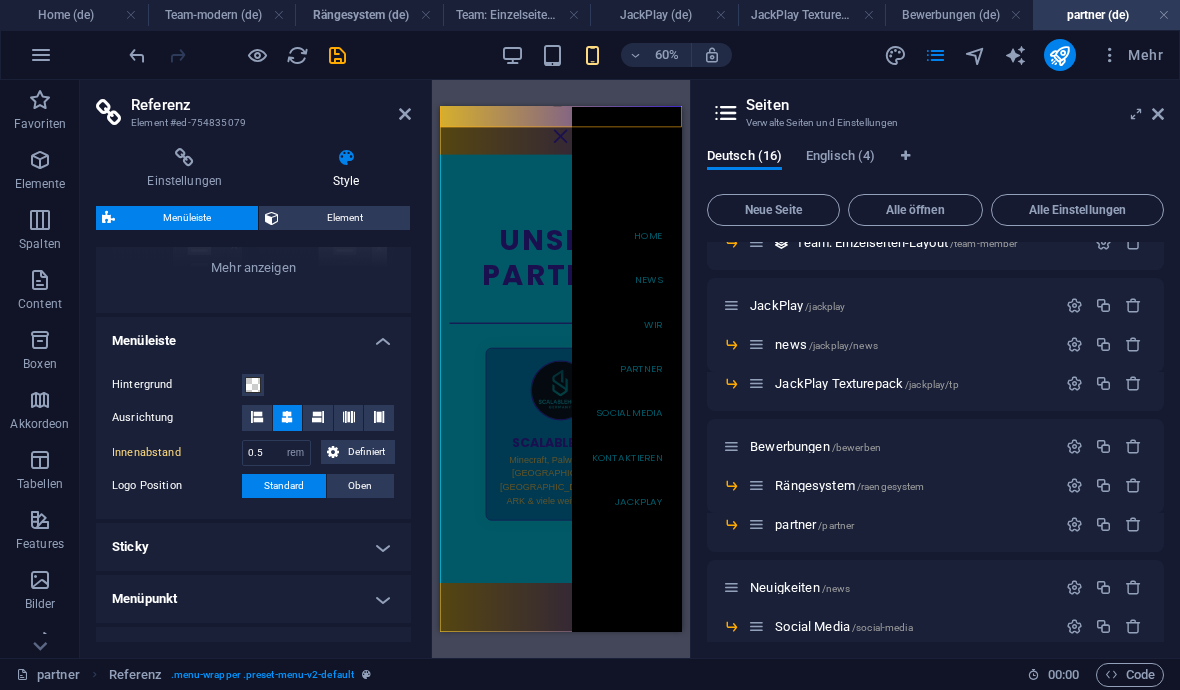 click at bounding box center [257, 418] 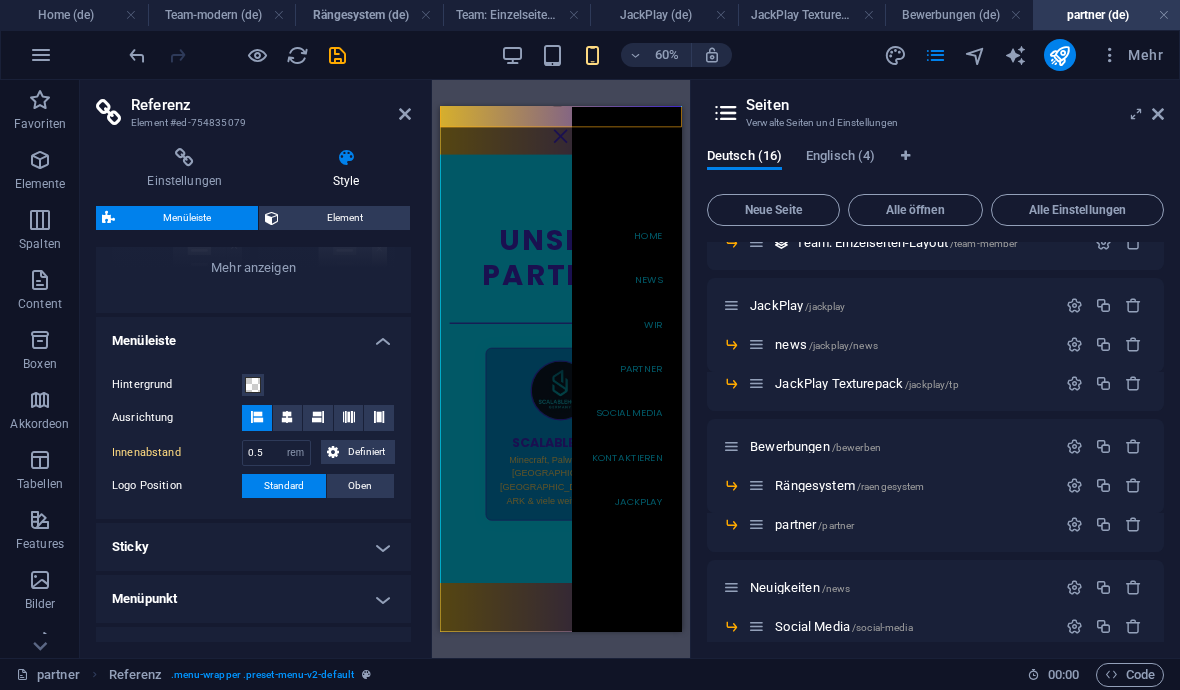 click at bounding box center (318, 417) 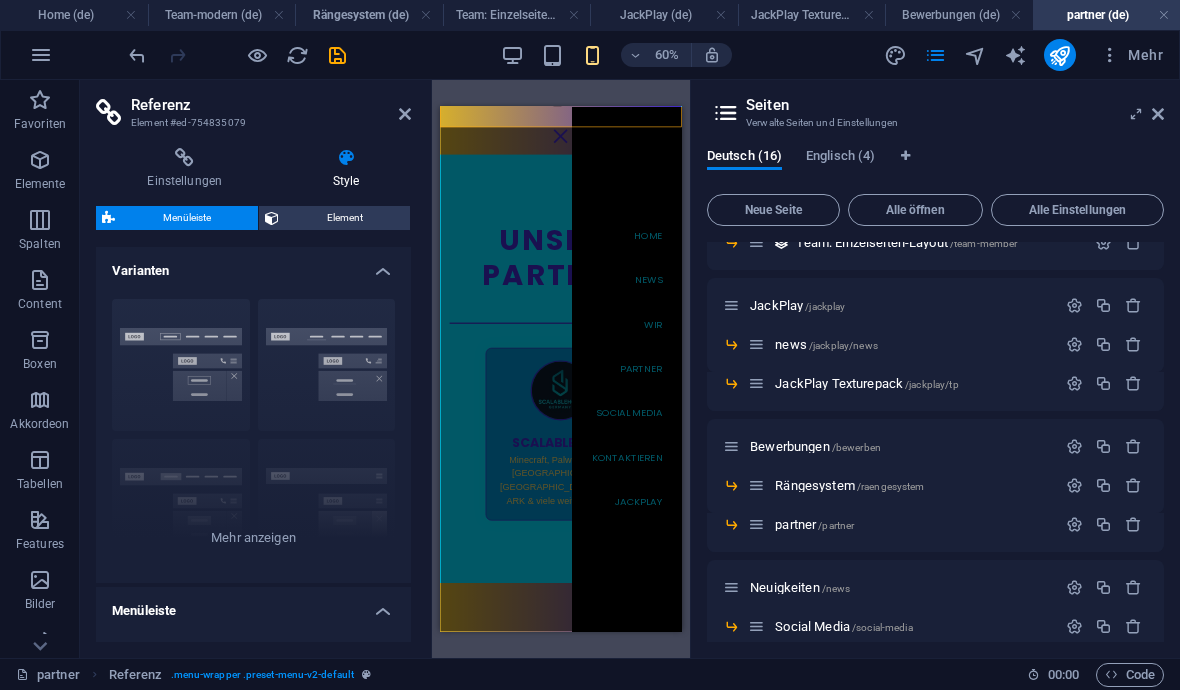 scroll, scrollTop: 0, scrollLeft: 0, axis: both 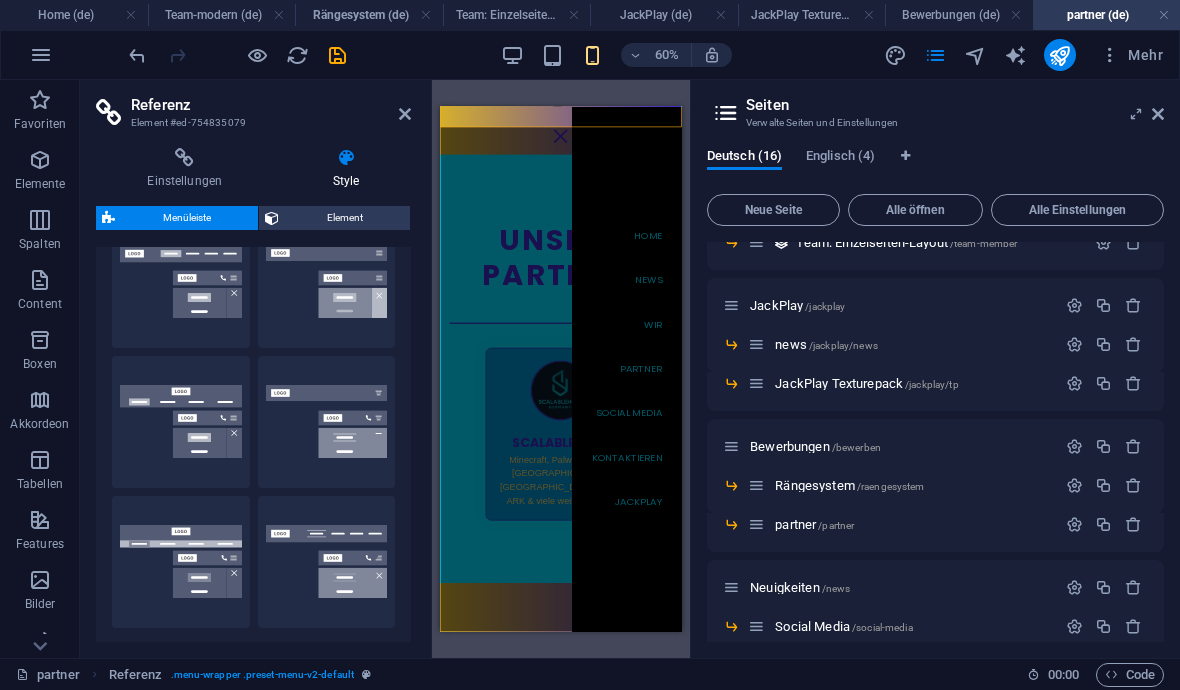 click on "Trigger" at bounding box center [327, 422] 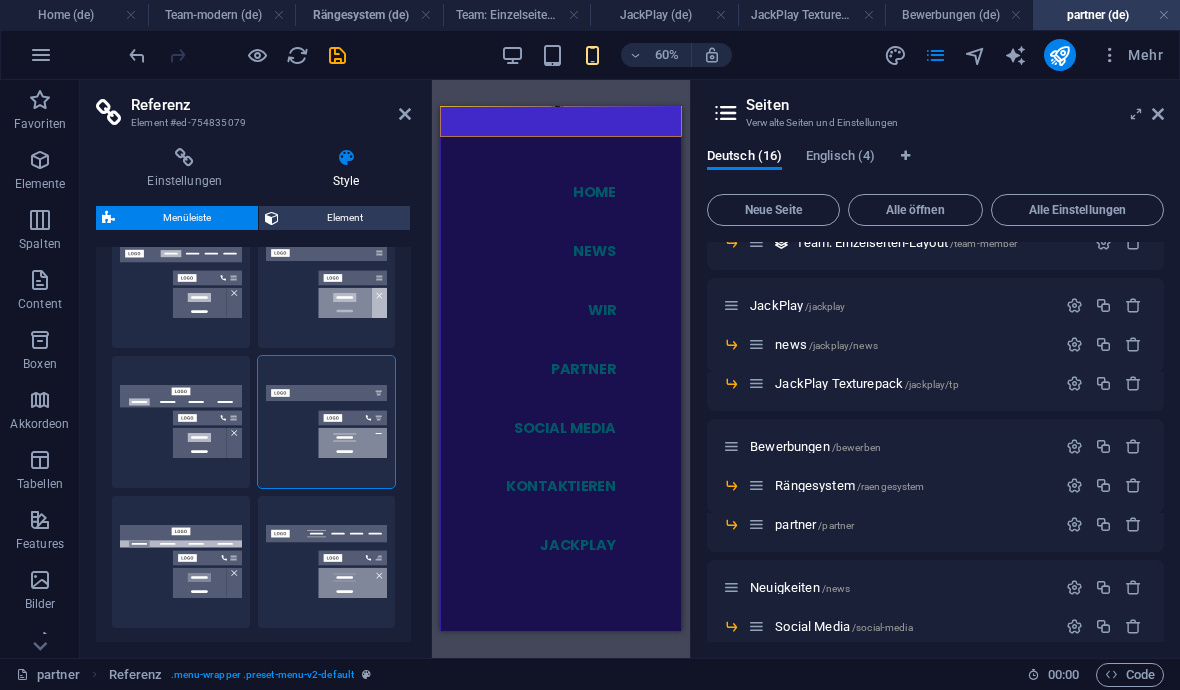 click at bounding box center (405, 114) 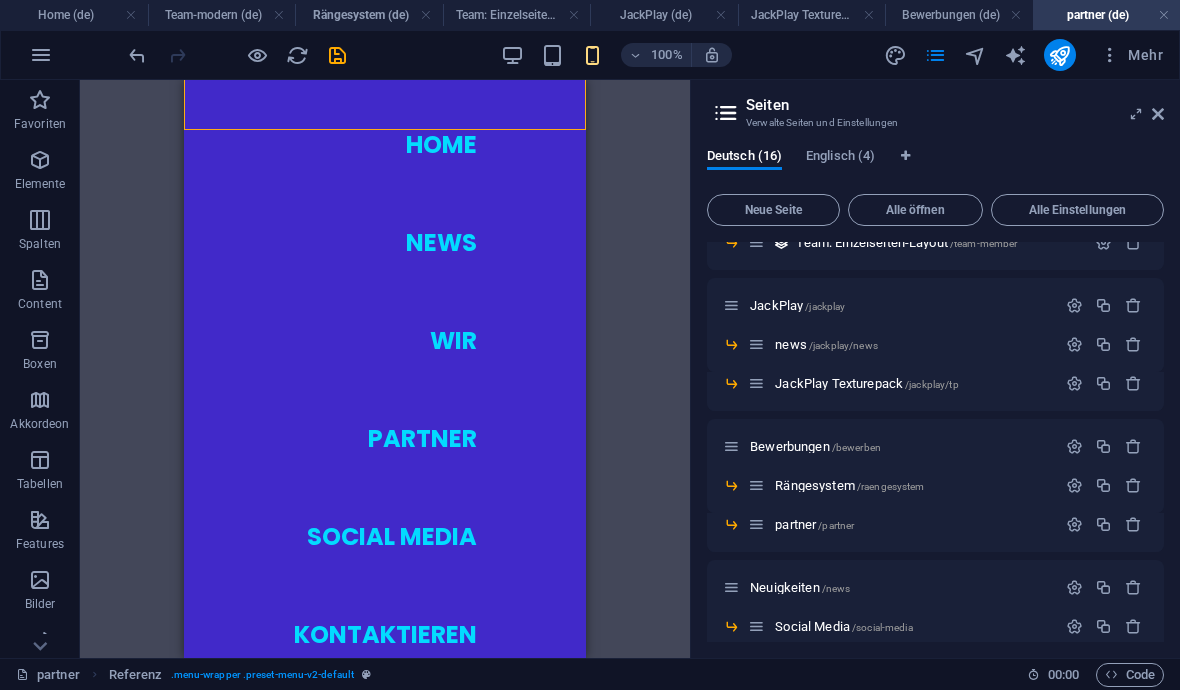 scroll, scrollTop: 0, scrollLeft: 0, axis: both 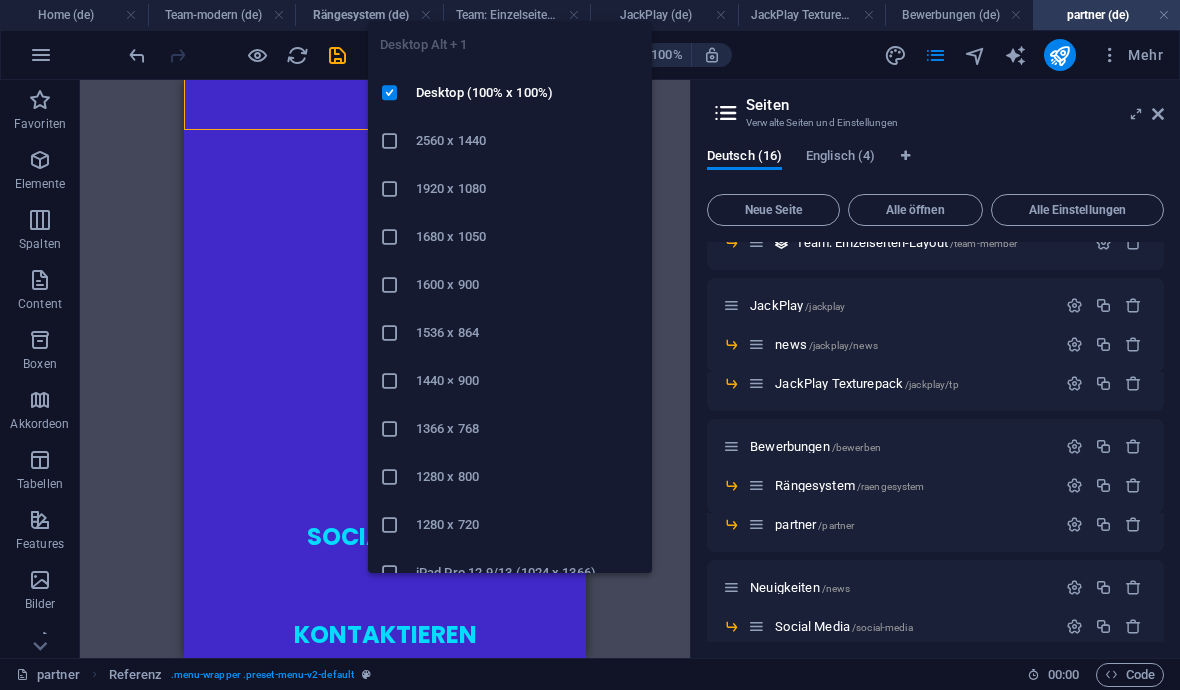 click on "Desktop (100% x 100%)" at bounding box center (528, 93) 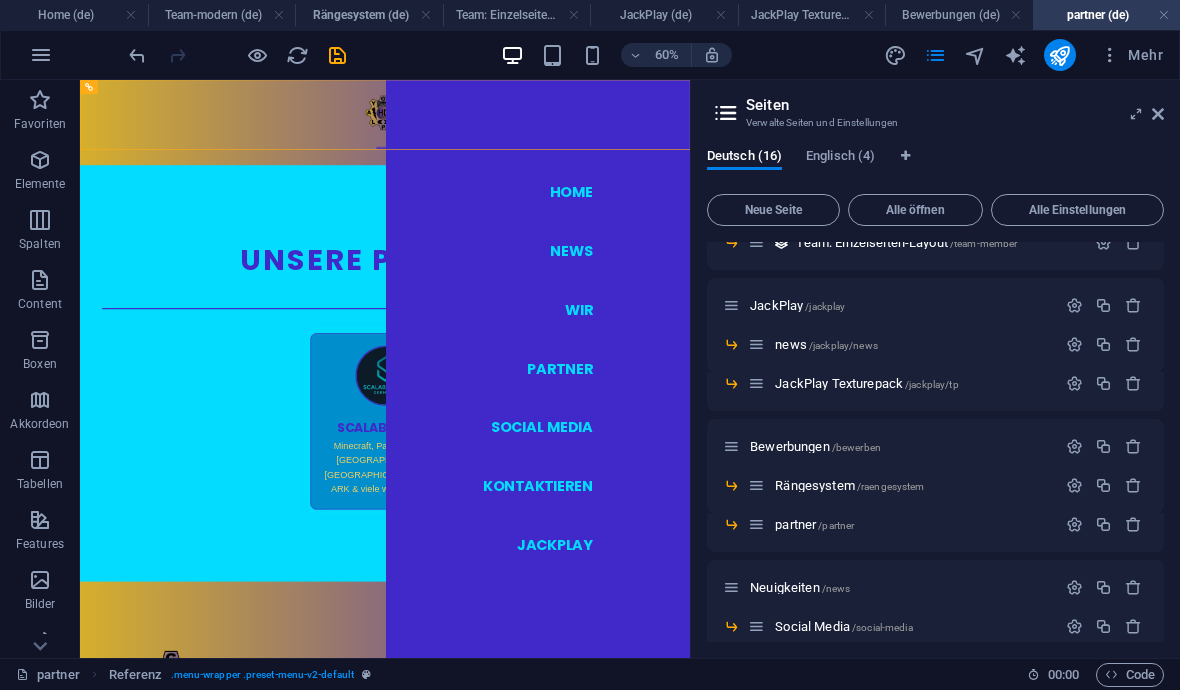 scroll, scrollTop: 0, scrollLeft: 0, axis: both 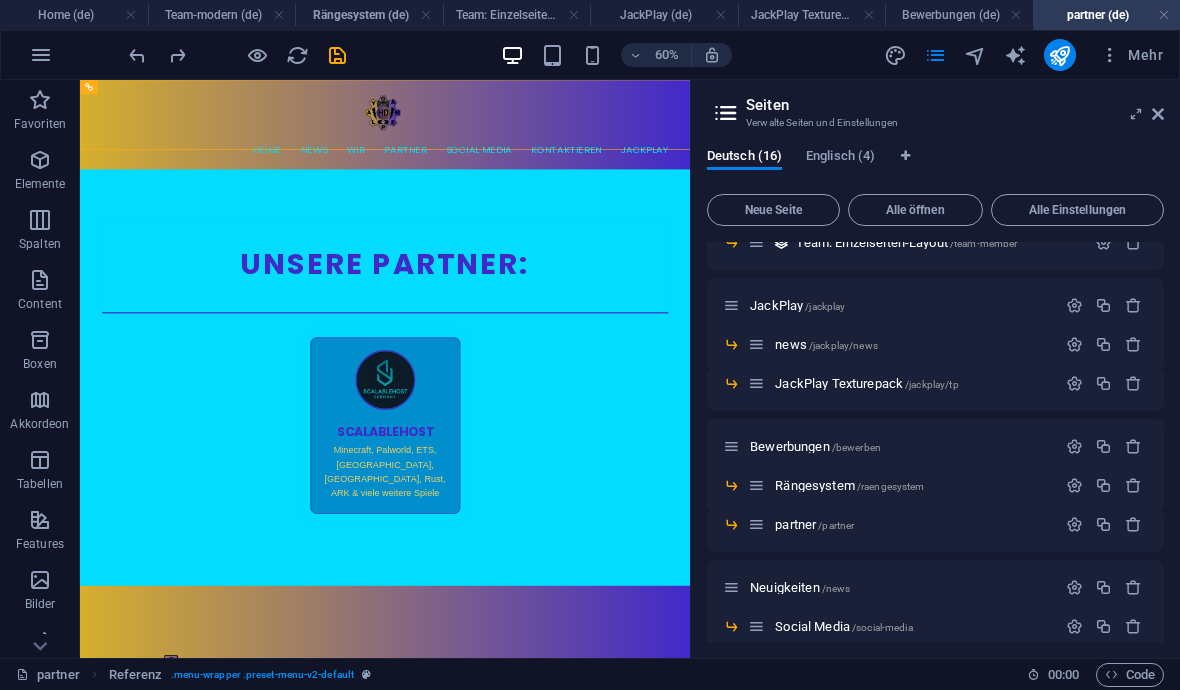 click at bounding box center (137, 55) 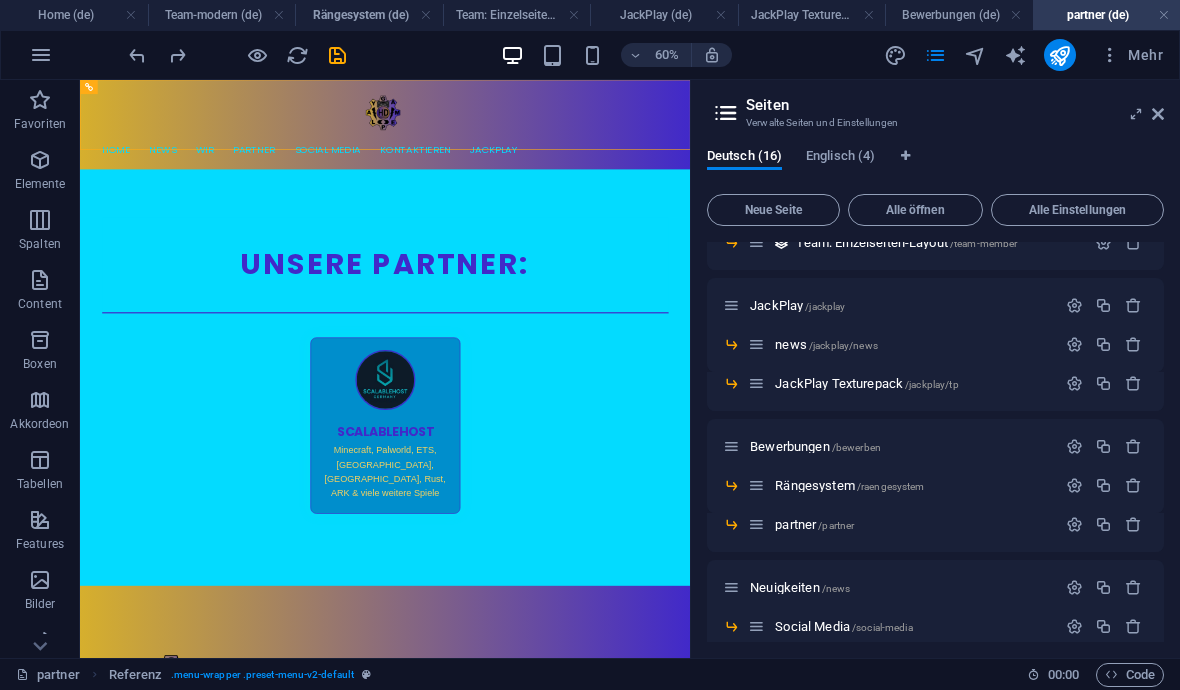 click at bounding box center (1059, 55) 